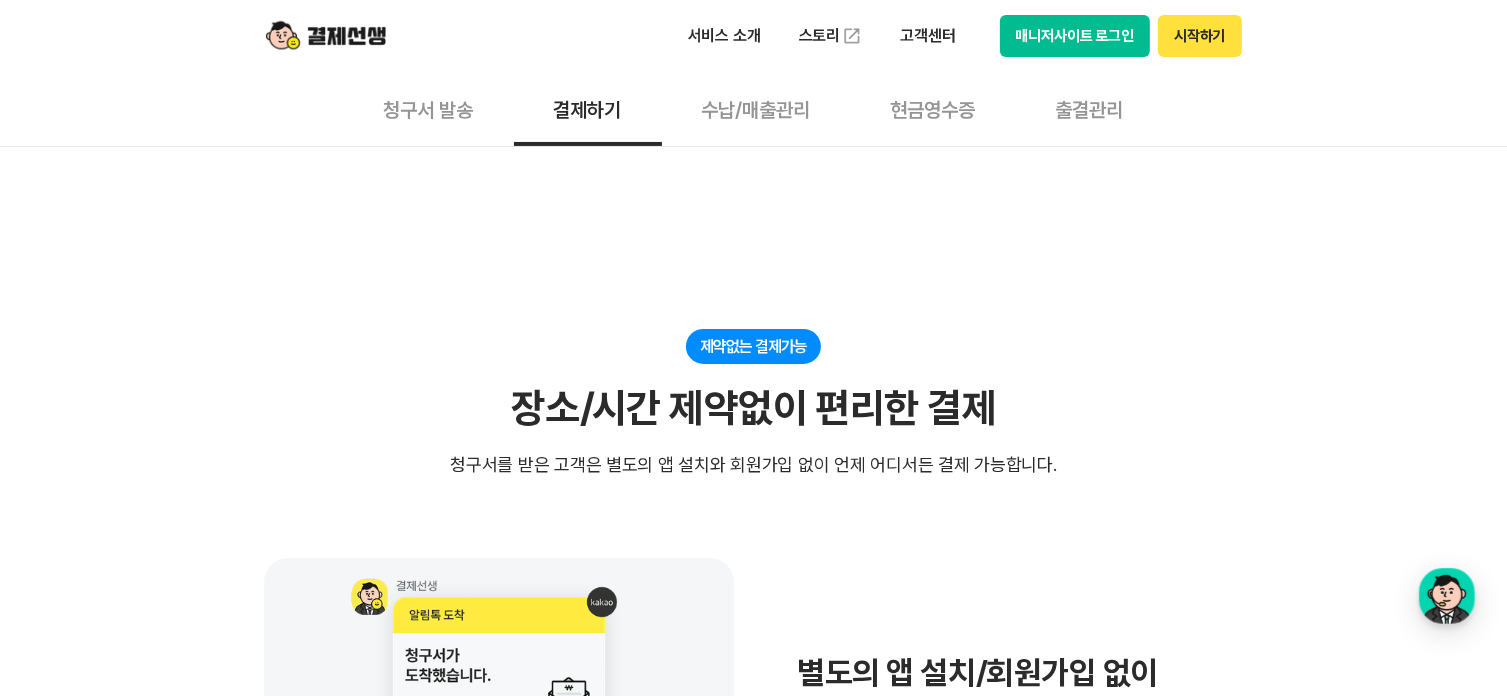scroll, scrollTop: 0, scrollLeft: 0, axis: both 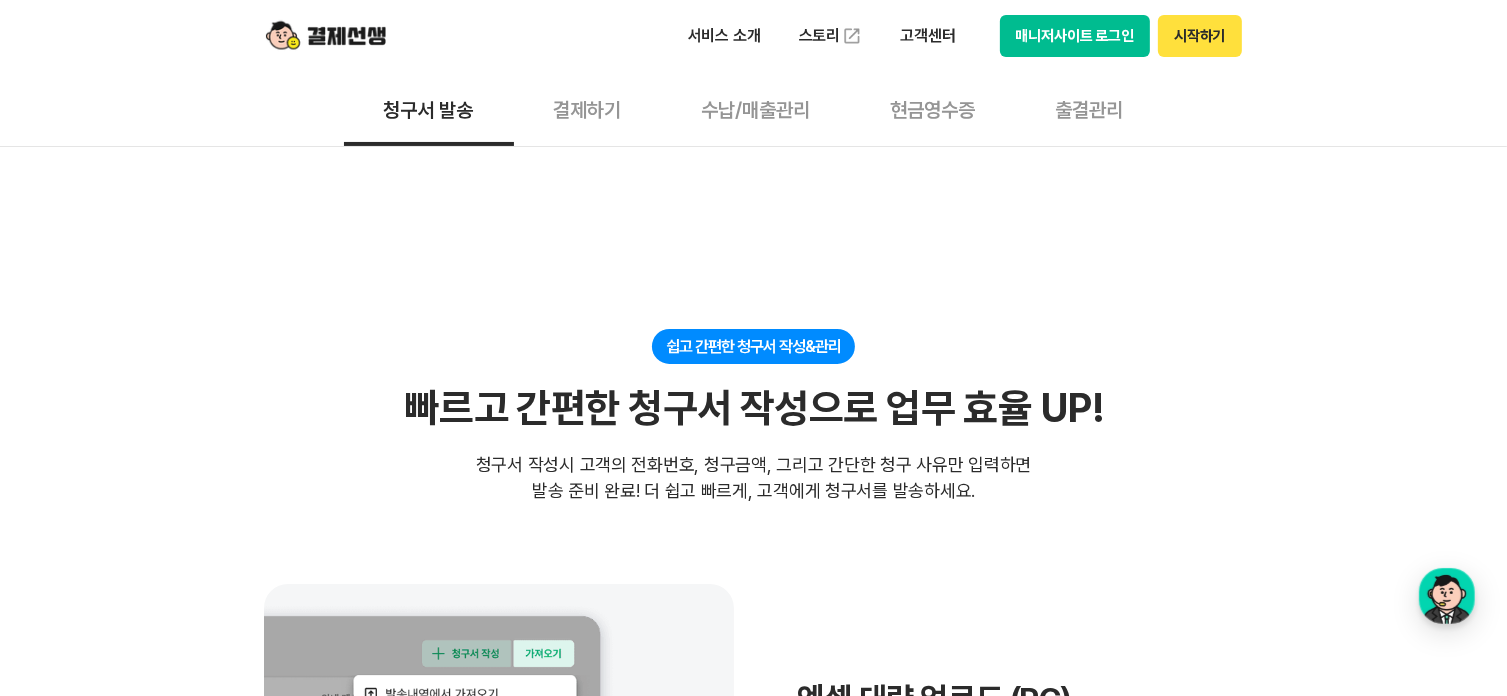 click on "쉽고 간편한 청구서 작성&관리" at bounding box center (753, 346) 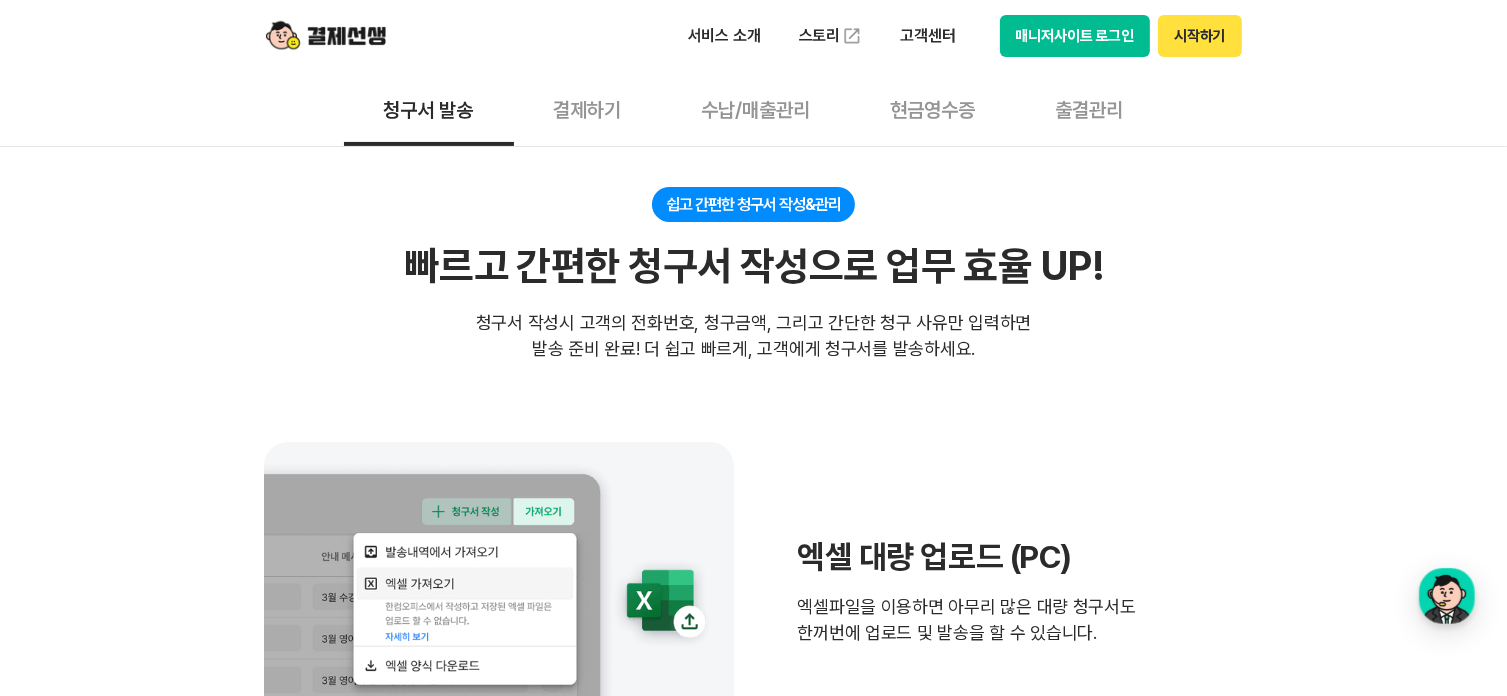 scroll, scrollTop: 561, scrollLeft: 0, axis: vertical 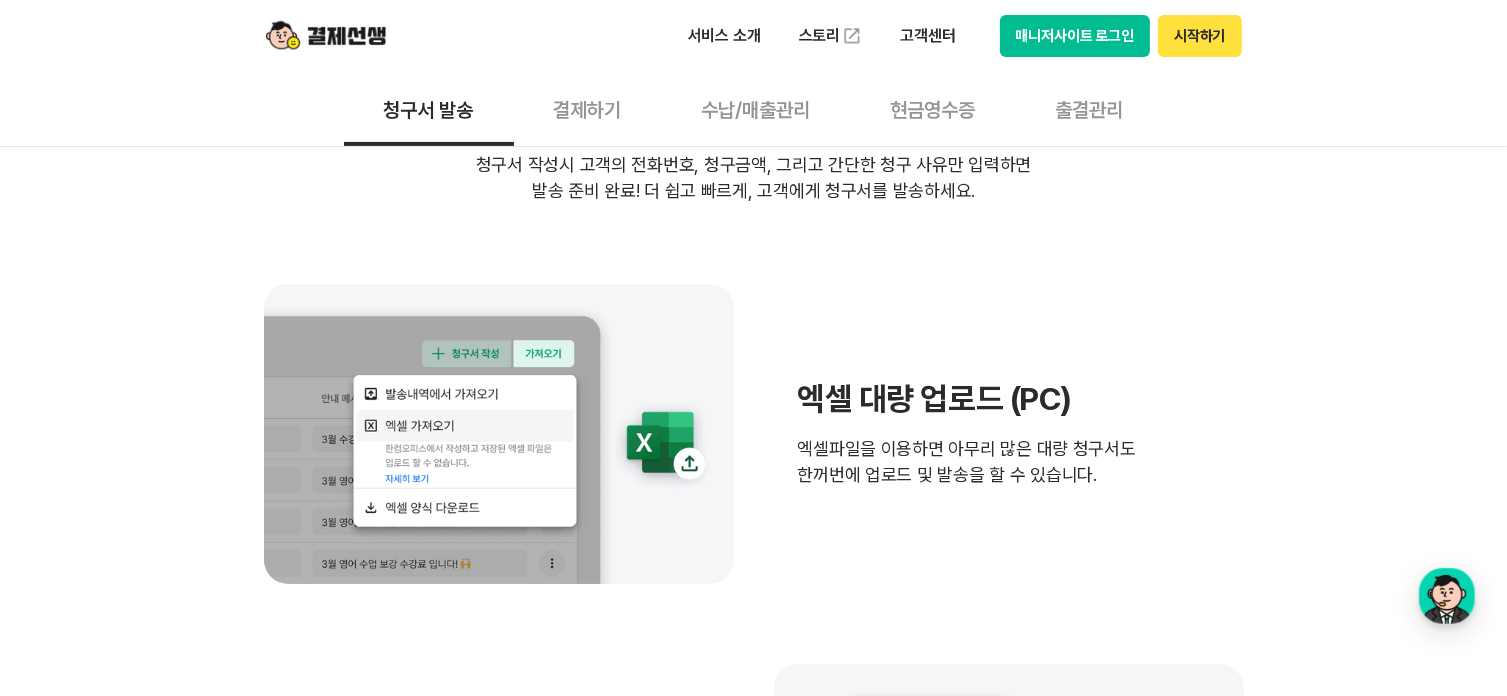 drag, startPoint x: 1175, startPoint y: 295, endPoint x: 1104, endPoint y: 230, distance: 96.26006 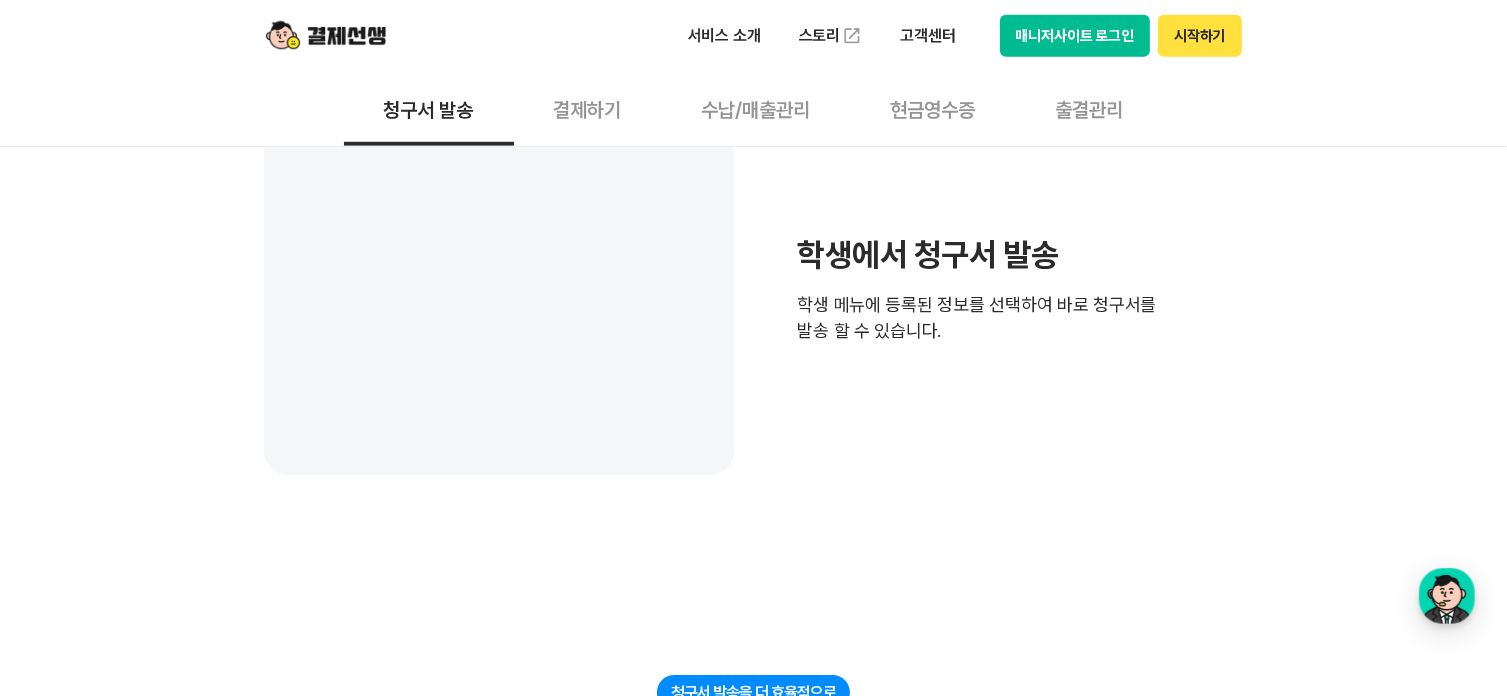 scroll, scrollTop: 1861, scrollLeft: 0, axis: vertical 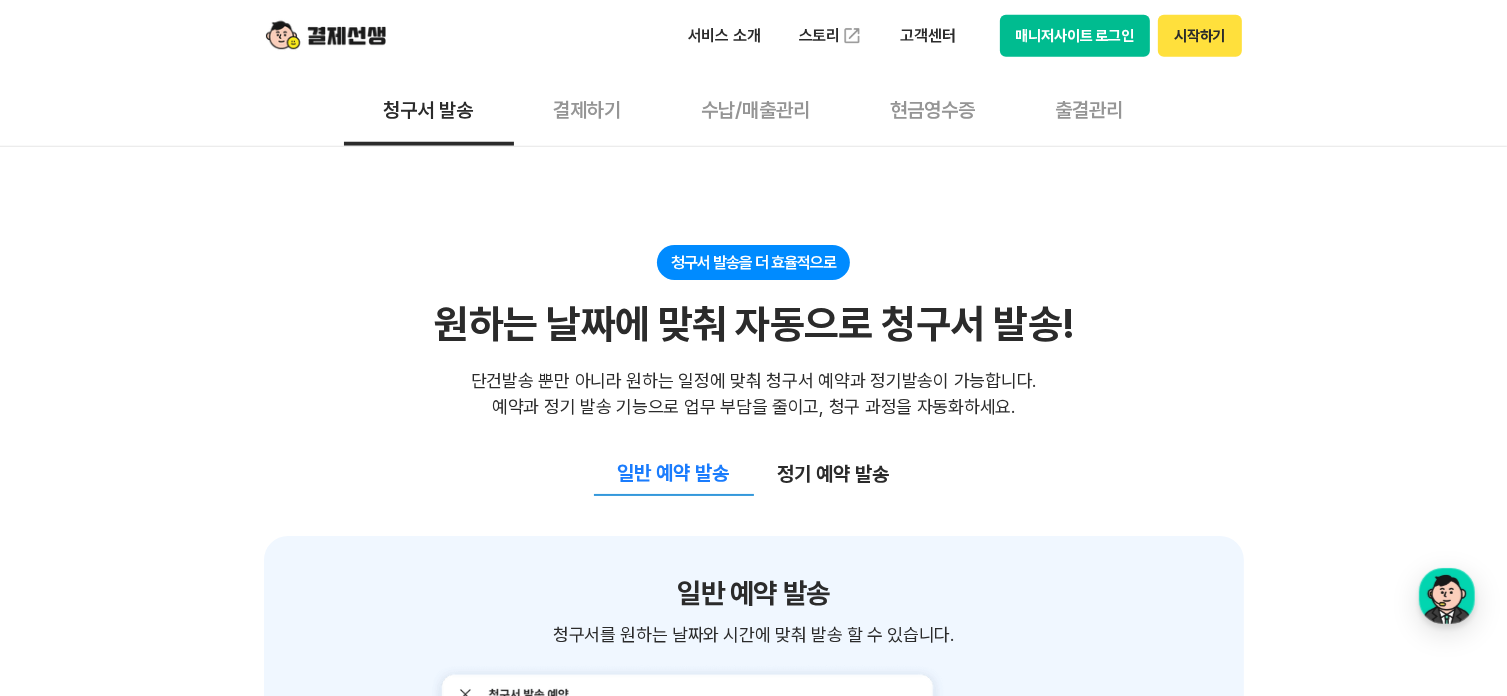 click on "정기 예약 발송" at bounding box center [834, 474] 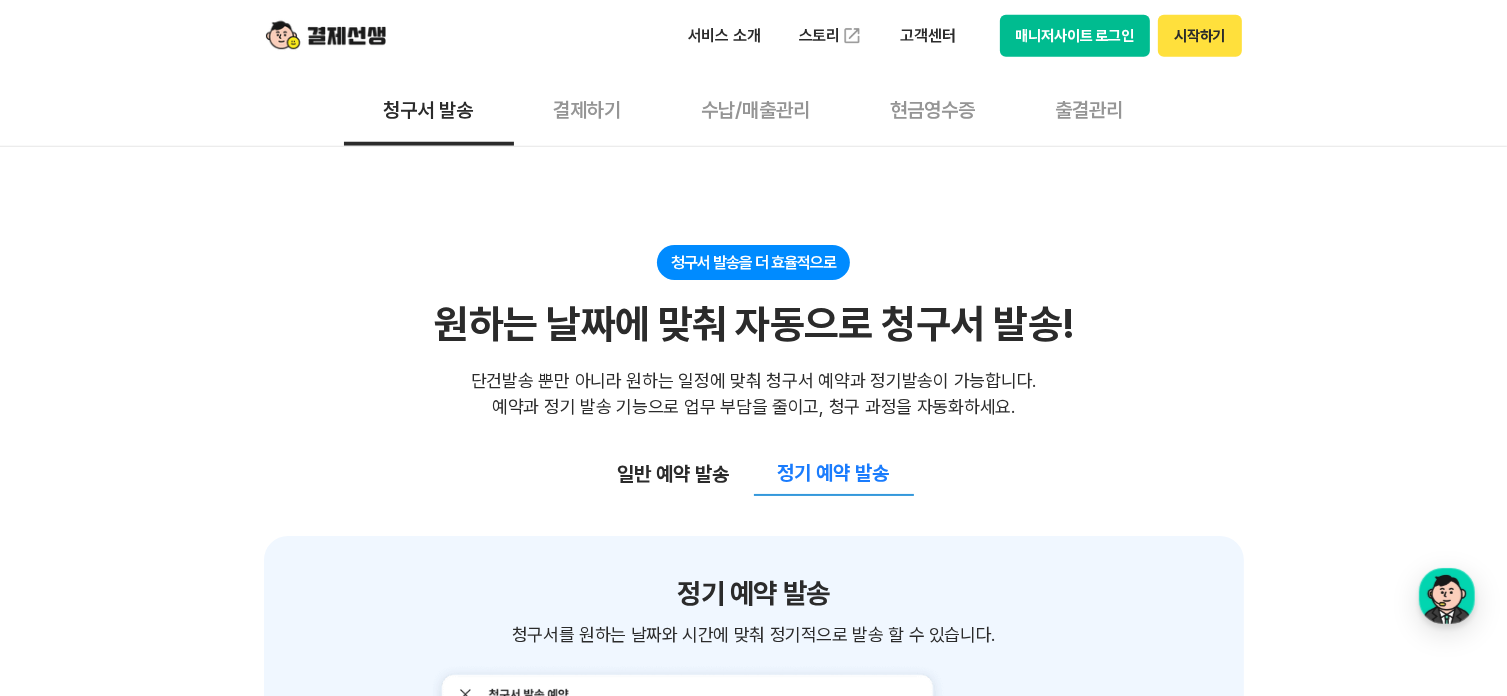 click on "일반 예약 발송" at bounding box center [674, 474] 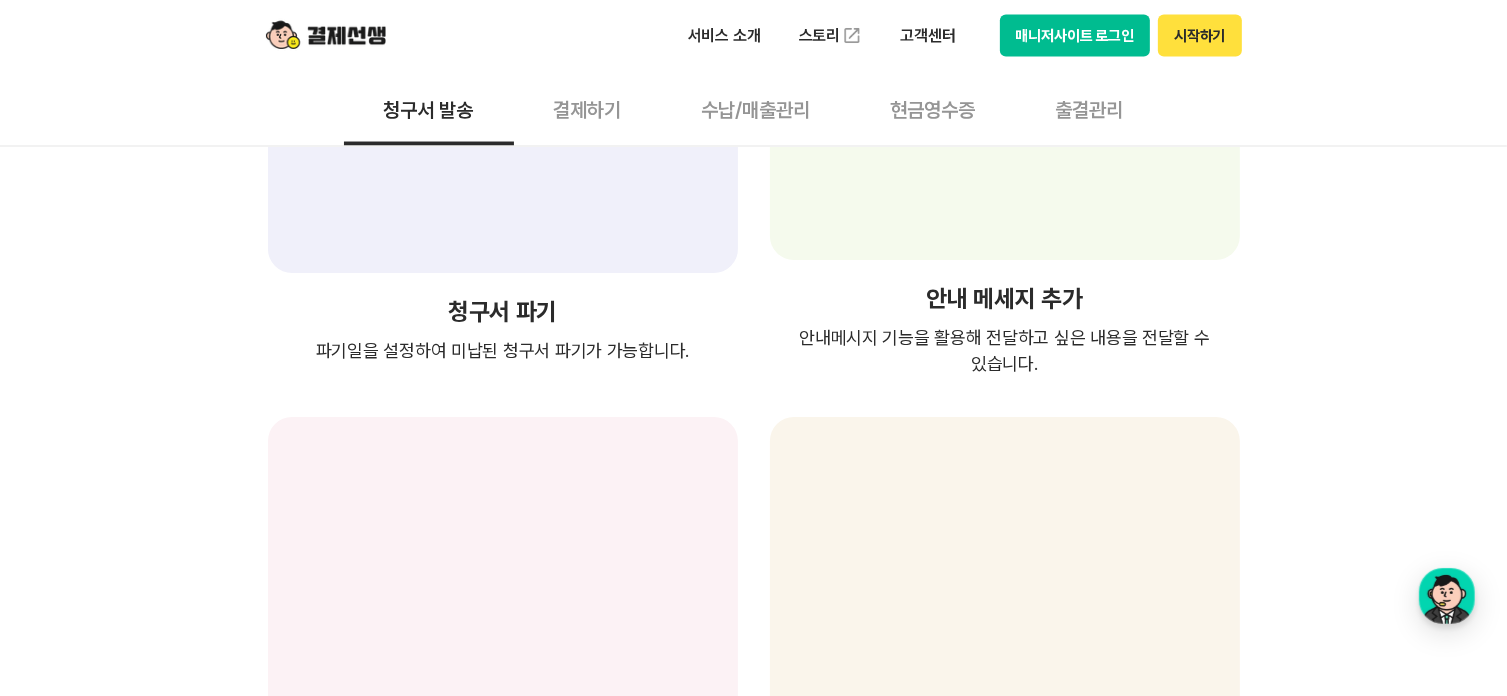 scroll, scrollTop: 3361, scrollLeft: 0, axis: vertical 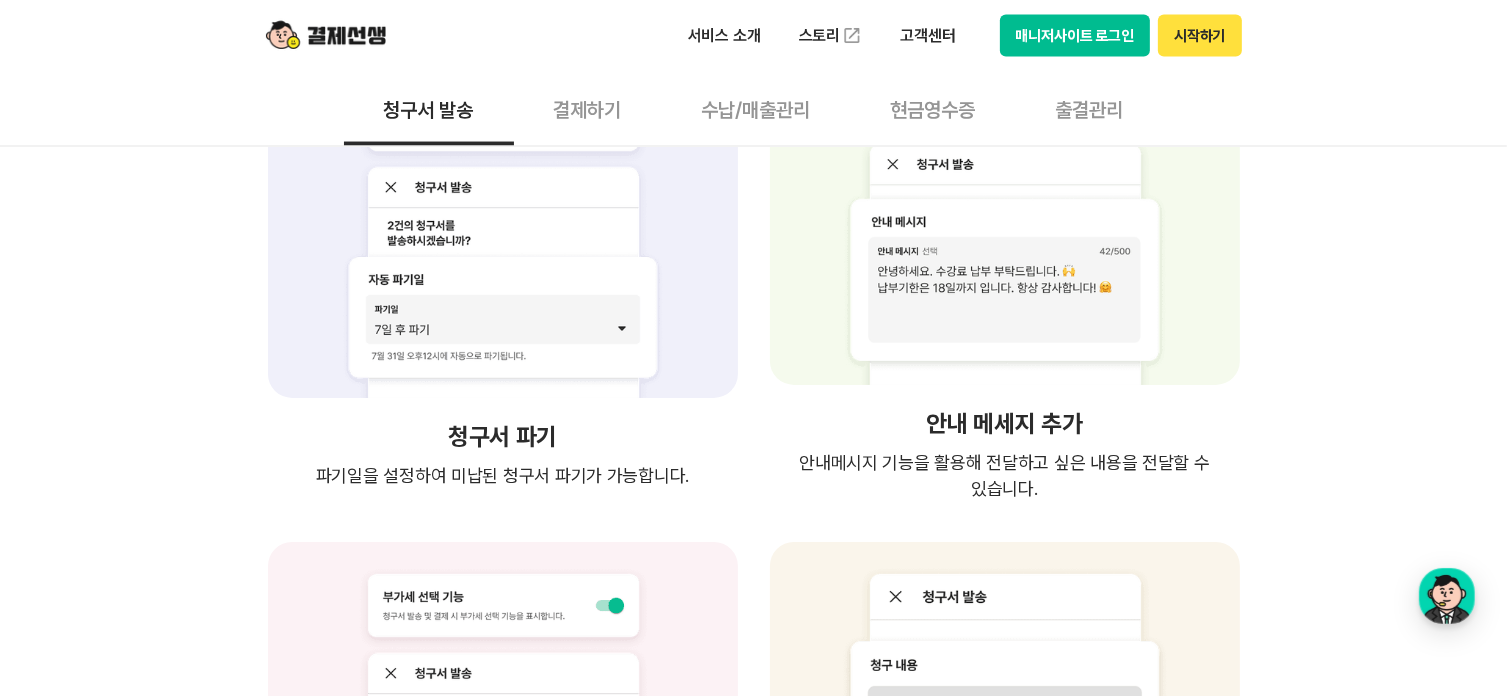 drag, startPoint x: 1340, startPoint y: 291, endPoint x: 1425, endPoint y: 287, distance: 85.09406 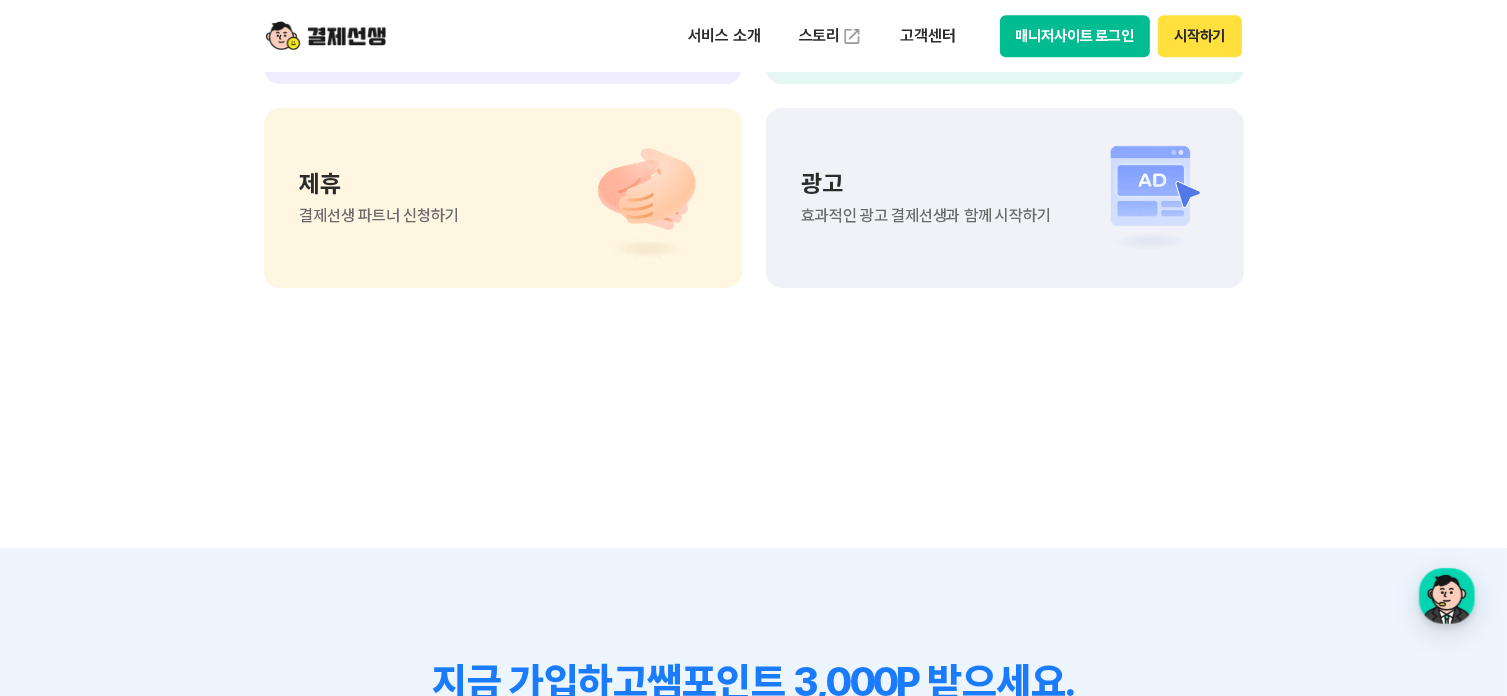 scroll, scrollTop: 4761, scrollLeft: 0, axis: vertical 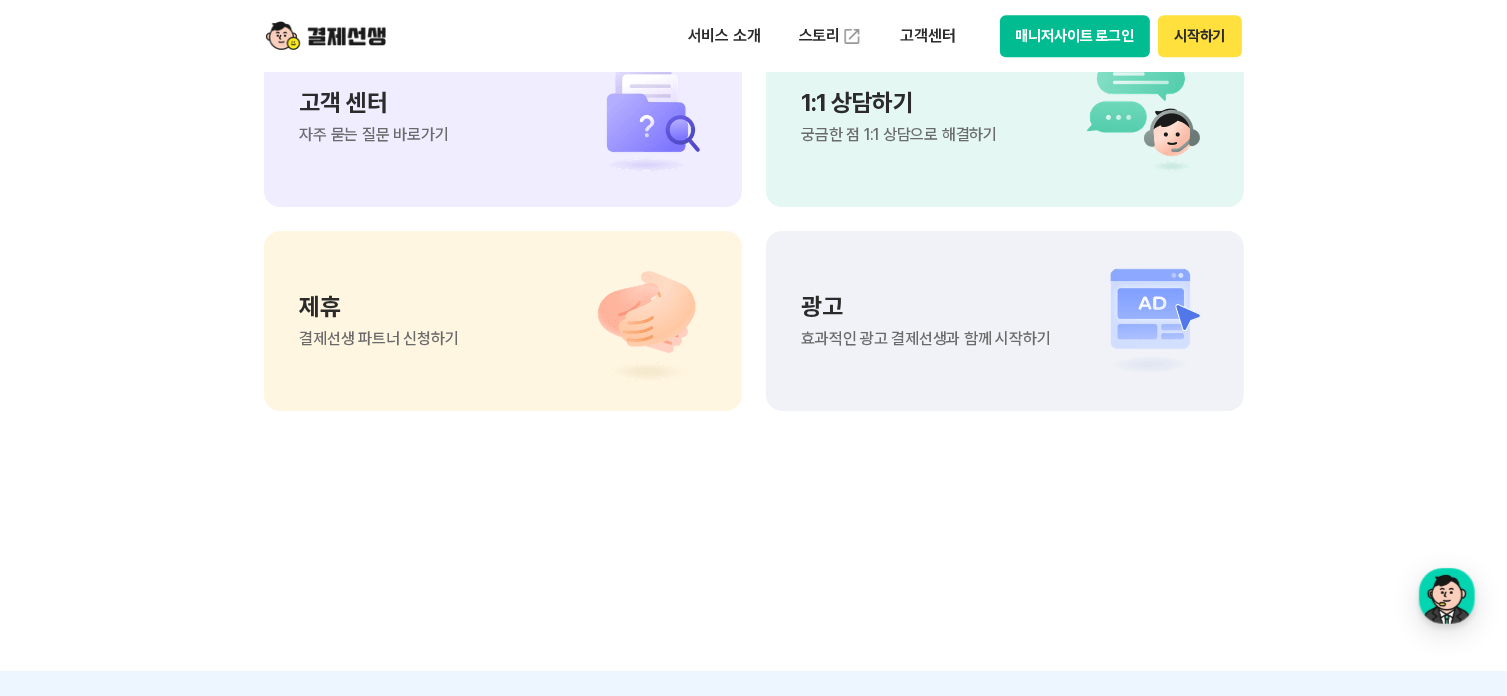 drag, startPoint x: 1315, startPoint y: 299, endPoint x: 1349, endPoint y: 213, distance: 92.47703 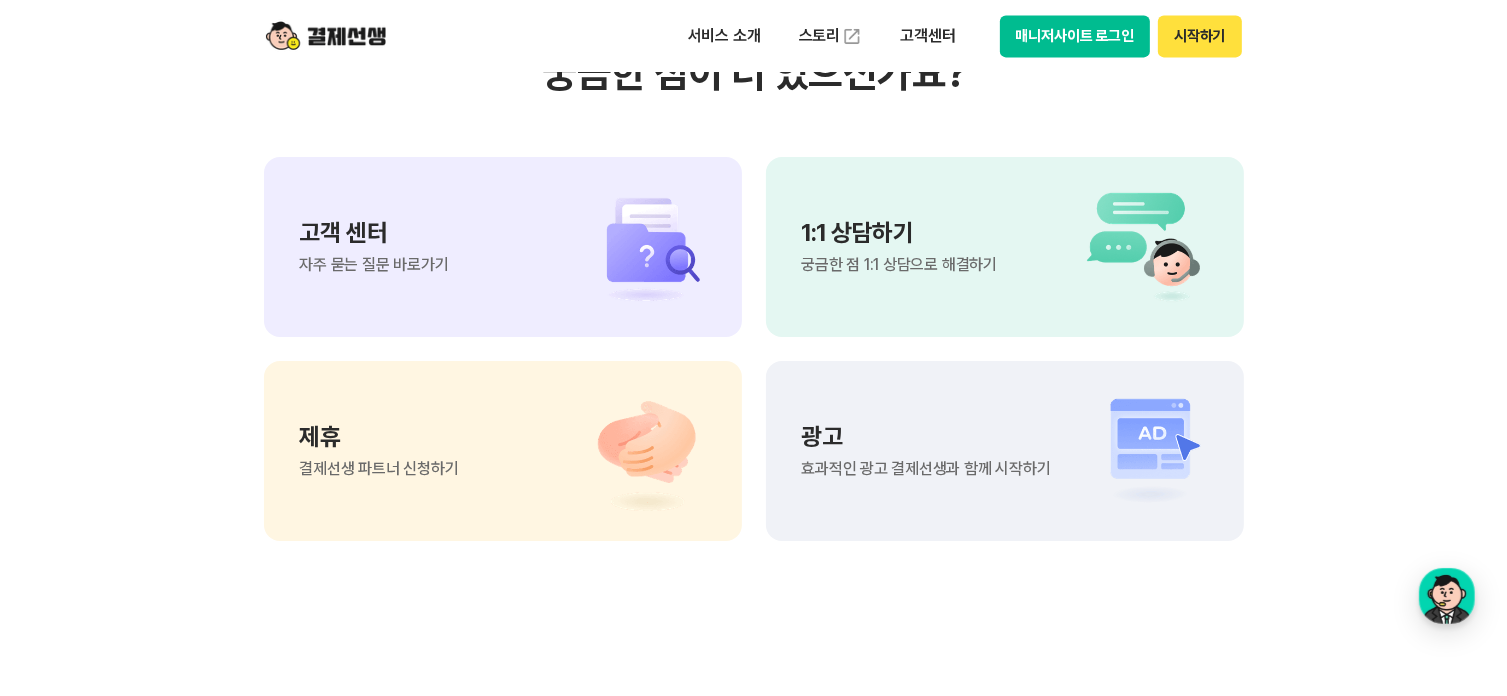 scroll, scrollTop: 4561, scrollLeft: 0, axis: vertical 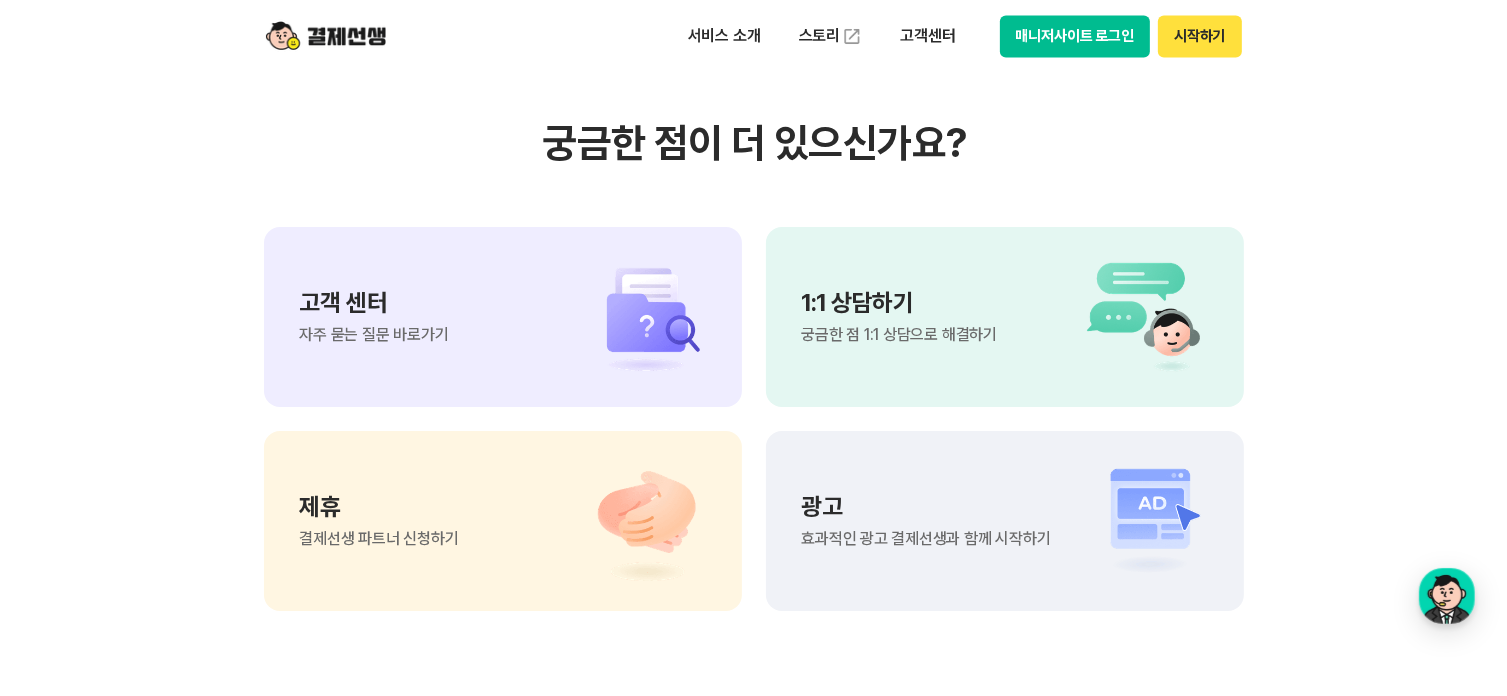 click at bounding box center (636, 521) 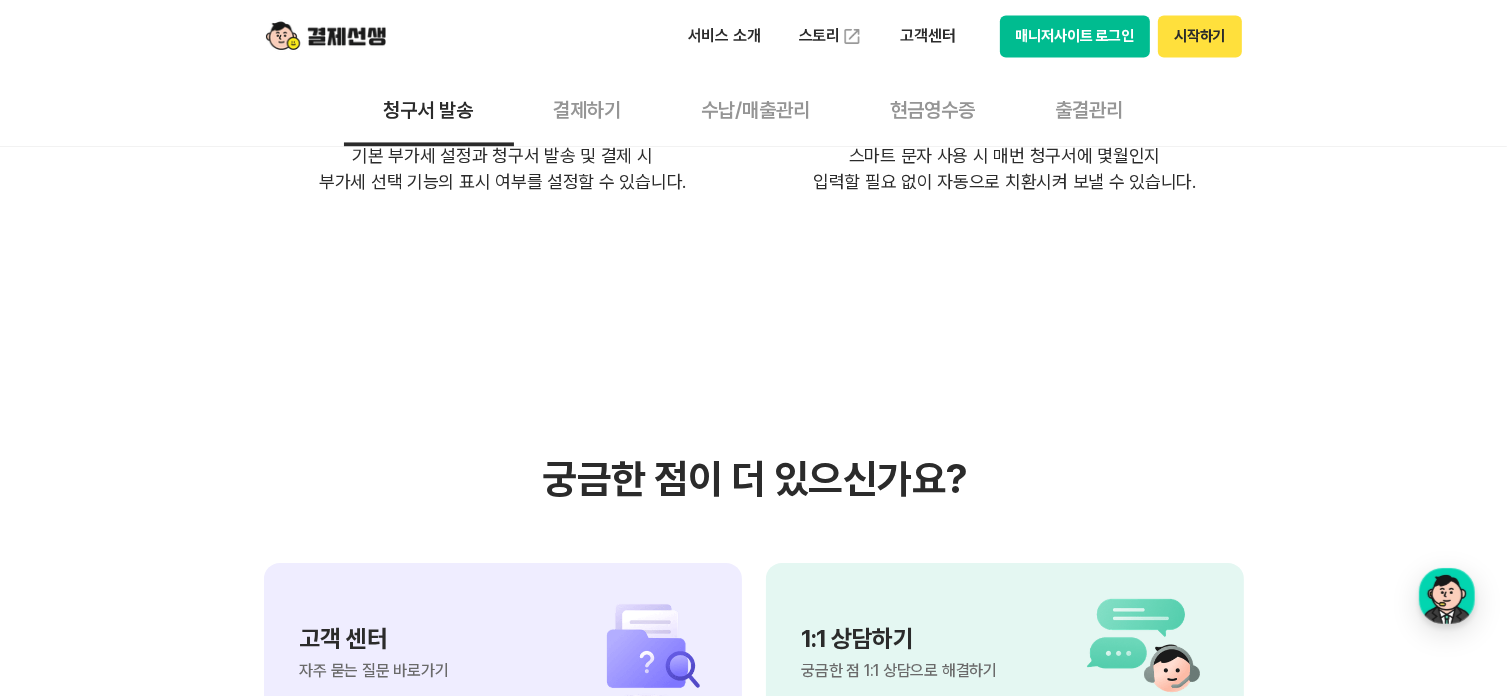 scroll, scrollTop: 3961, scrollLeft: 0, axis: vertical 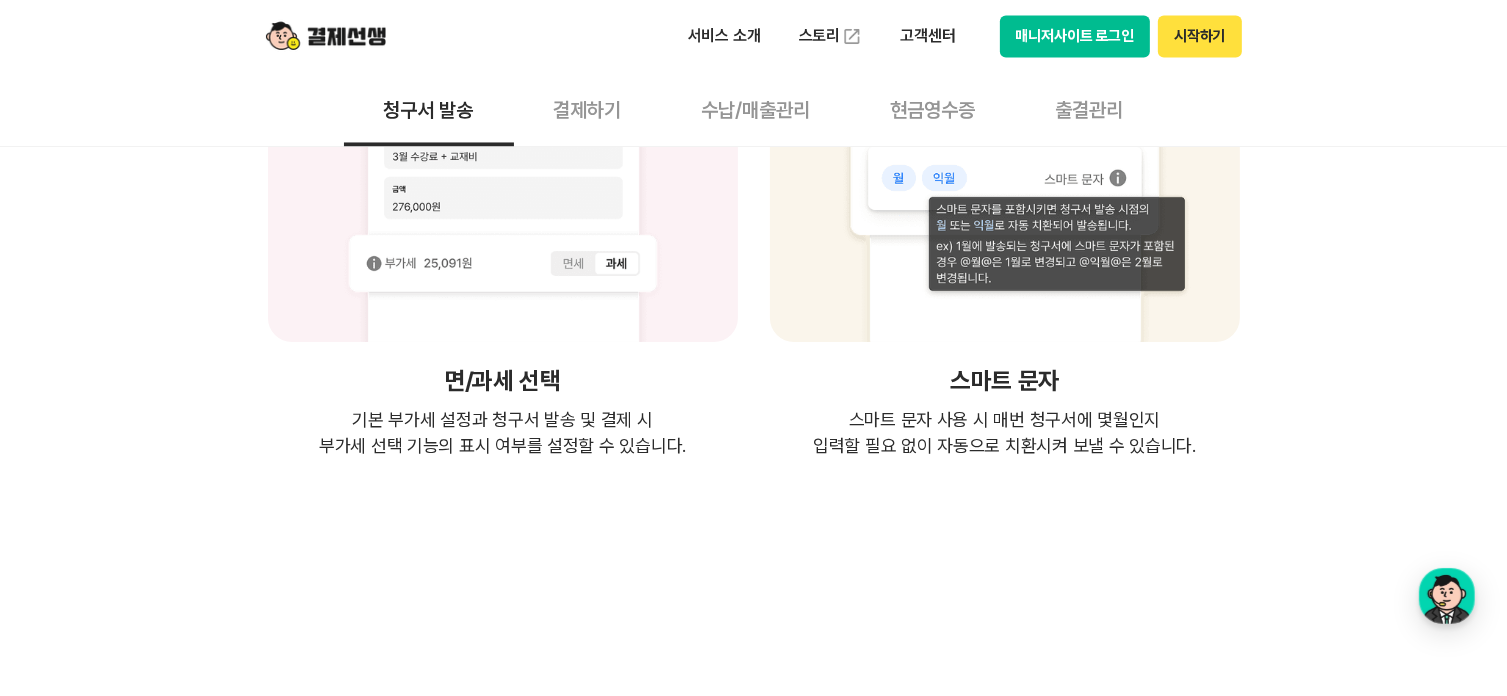 click on "결제하기" at bounding box center (588, 109) 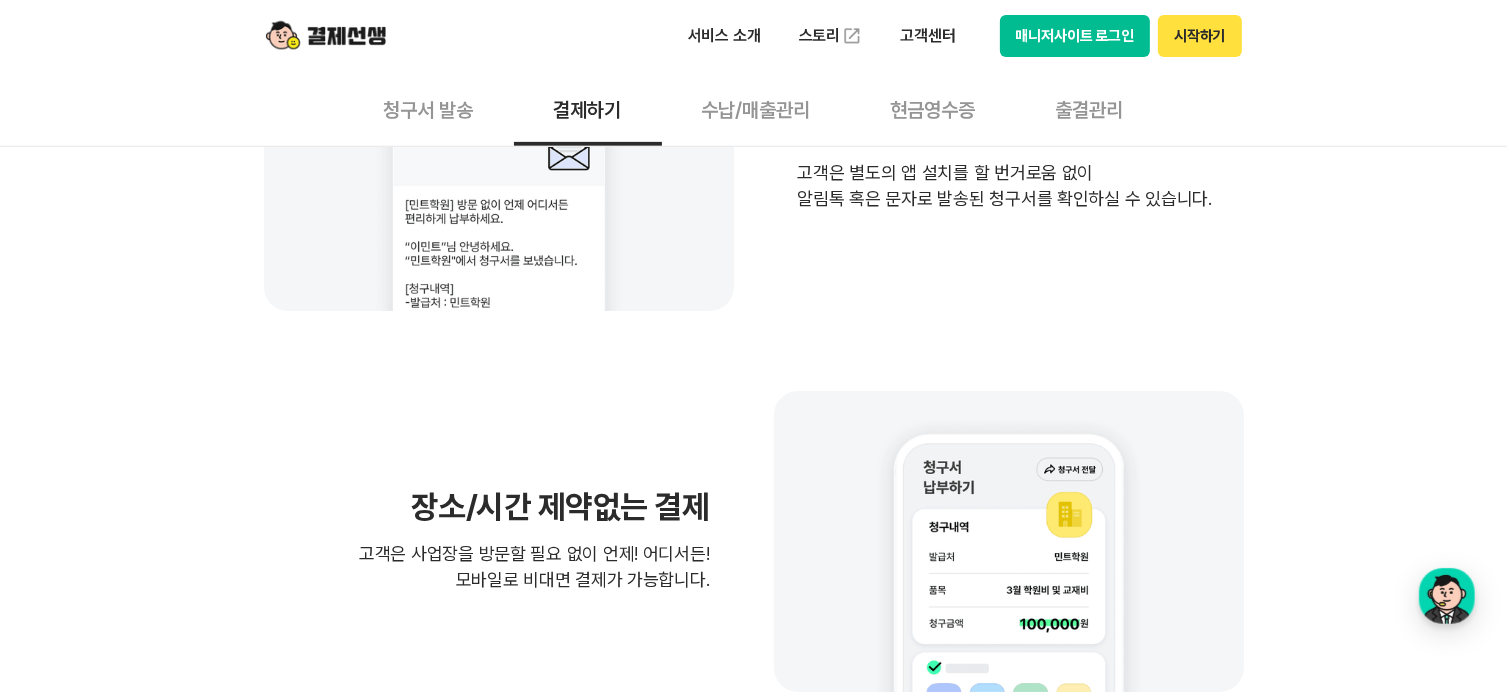 scroll, scrollTop: 1000, scrollLeft: 0, axis: vertical 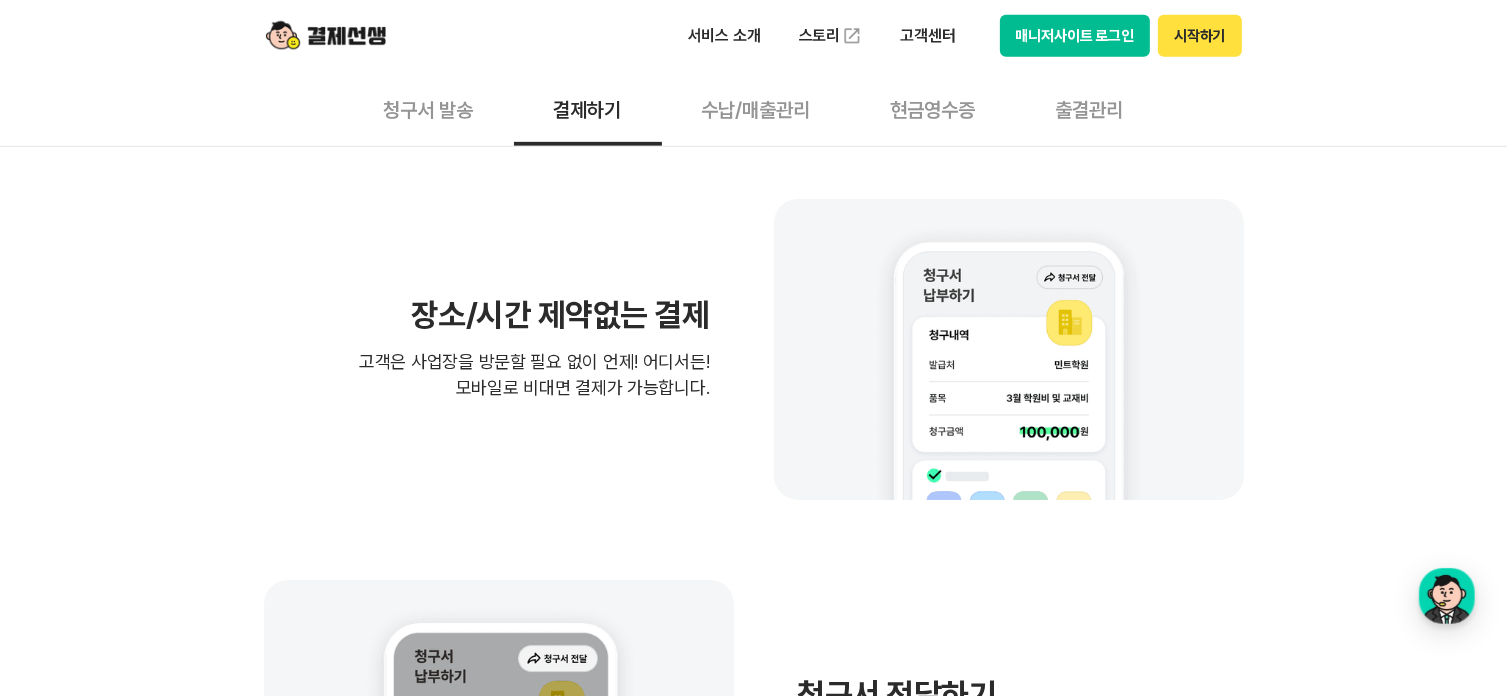 drag, startPoint x: 1285, startPoint y: 303, endPoint x: 1268, endPoint y: 232, distance: 73.00685 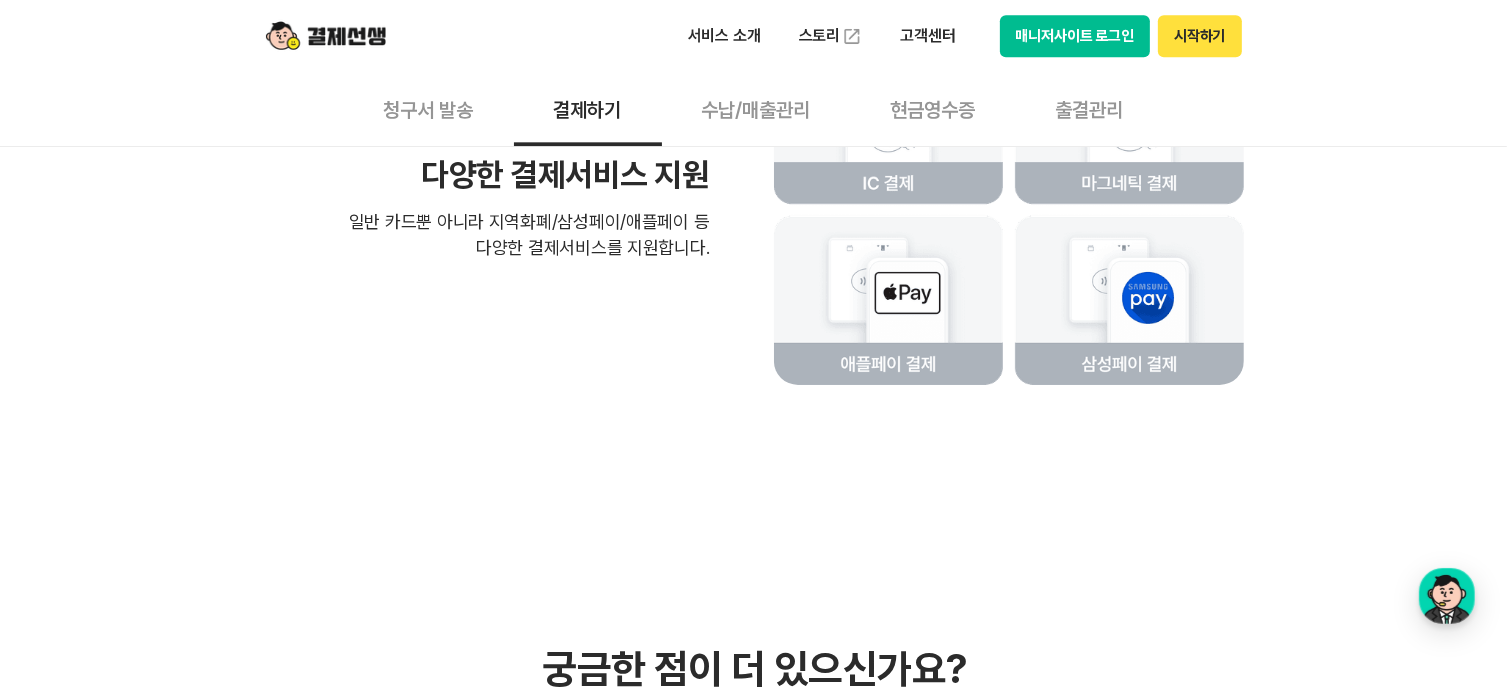 scroll, scrollTop: 4400, scrollLeft: 0, axis: vertical 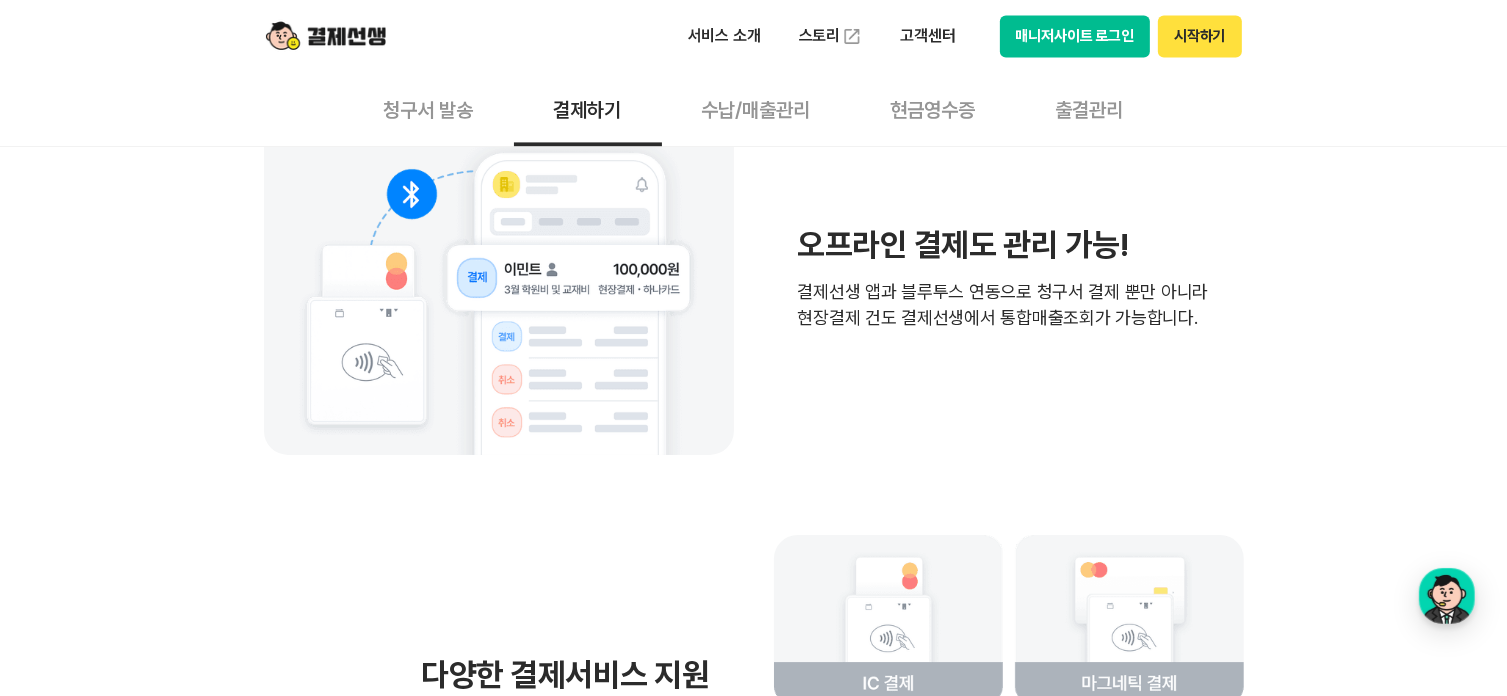 click on "수납/매출관리" at bounding box center (756, 109) 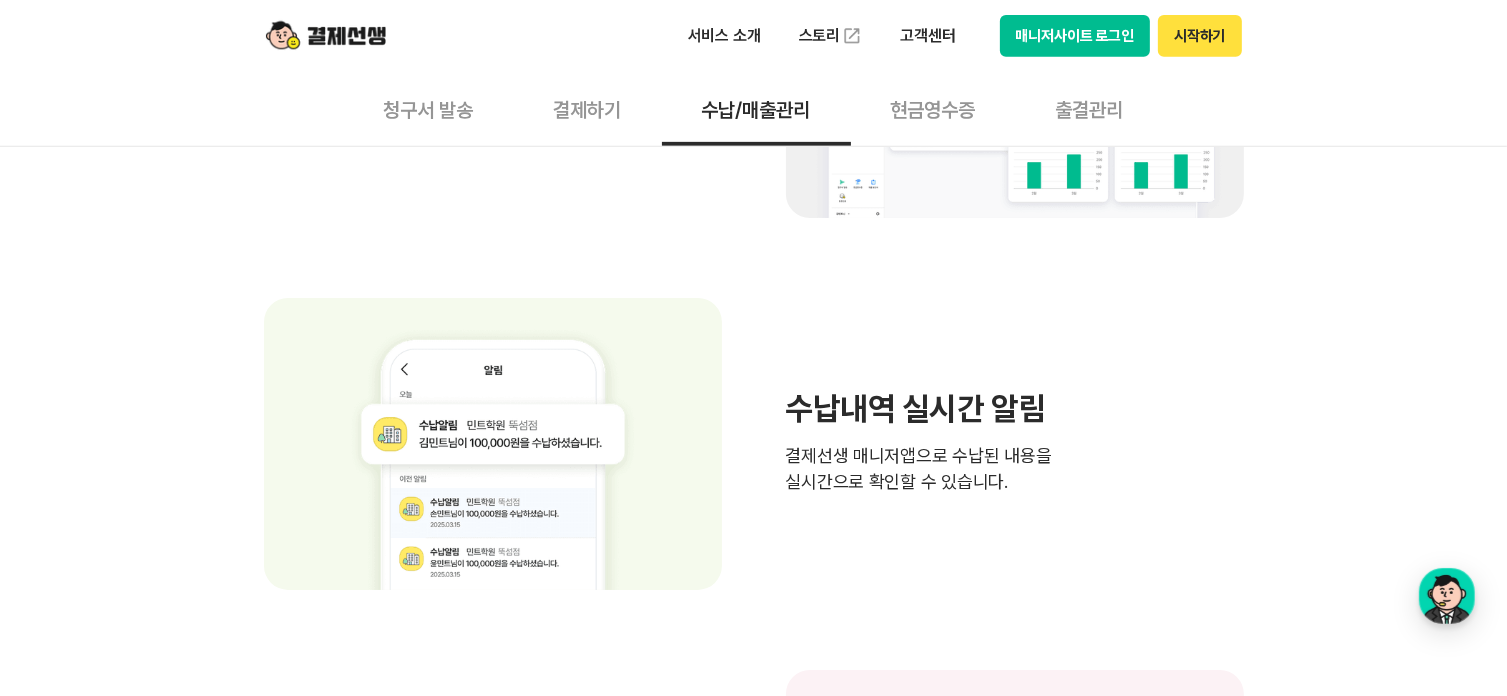scroll, scrollTop: 1000, scrollLeft: 0, axis: vertical 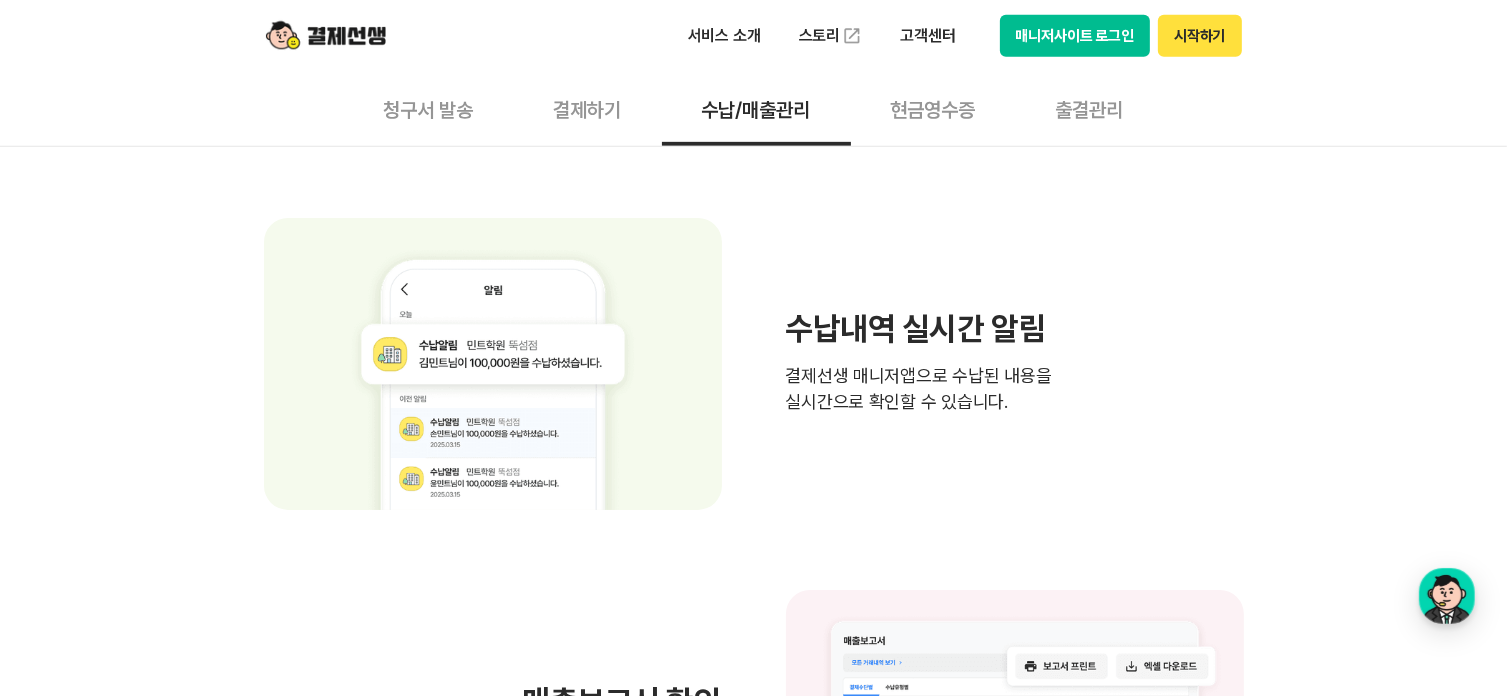 drag, startPoint x: 1269, startPoint y: 316, endPoint x: 1332, endPoint y: 210, distance: 123.308556 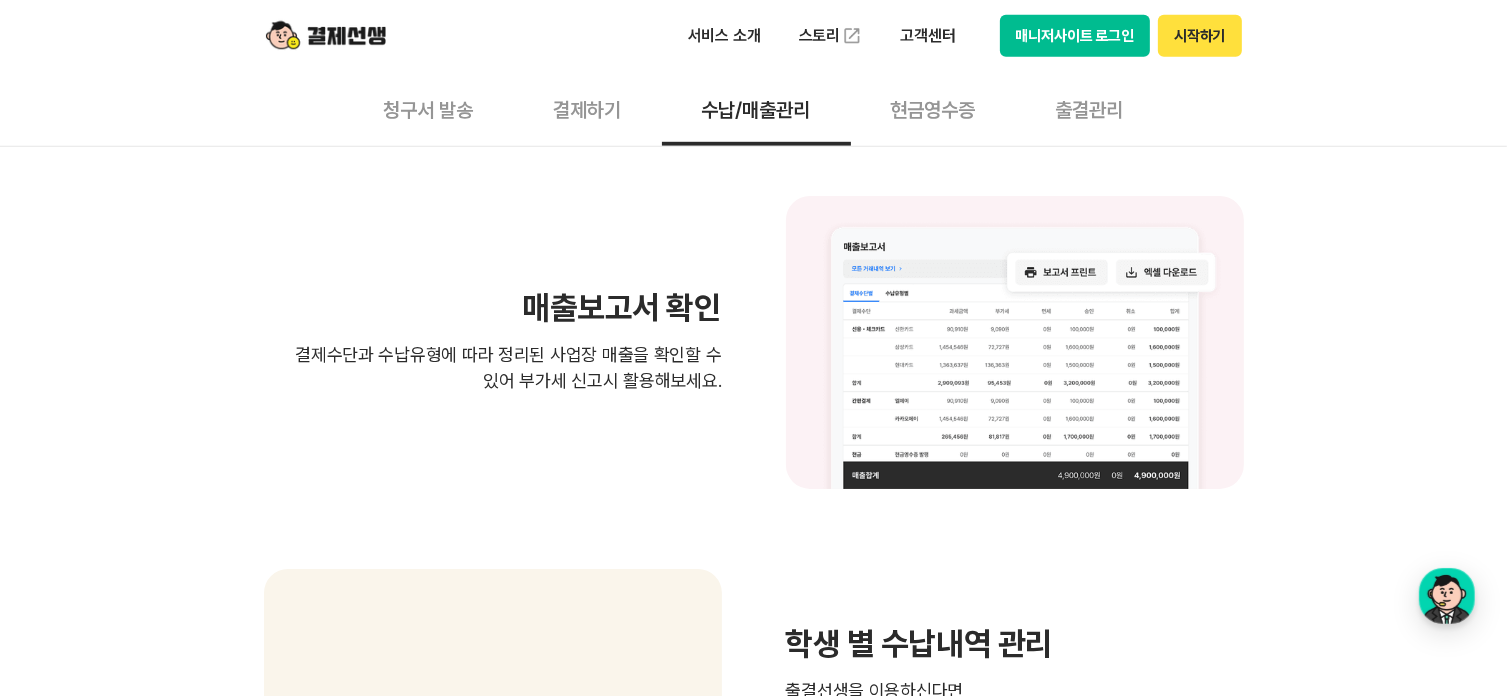 scroll, scrollTop: 1400, scrollLeft: 0, axis: vertical 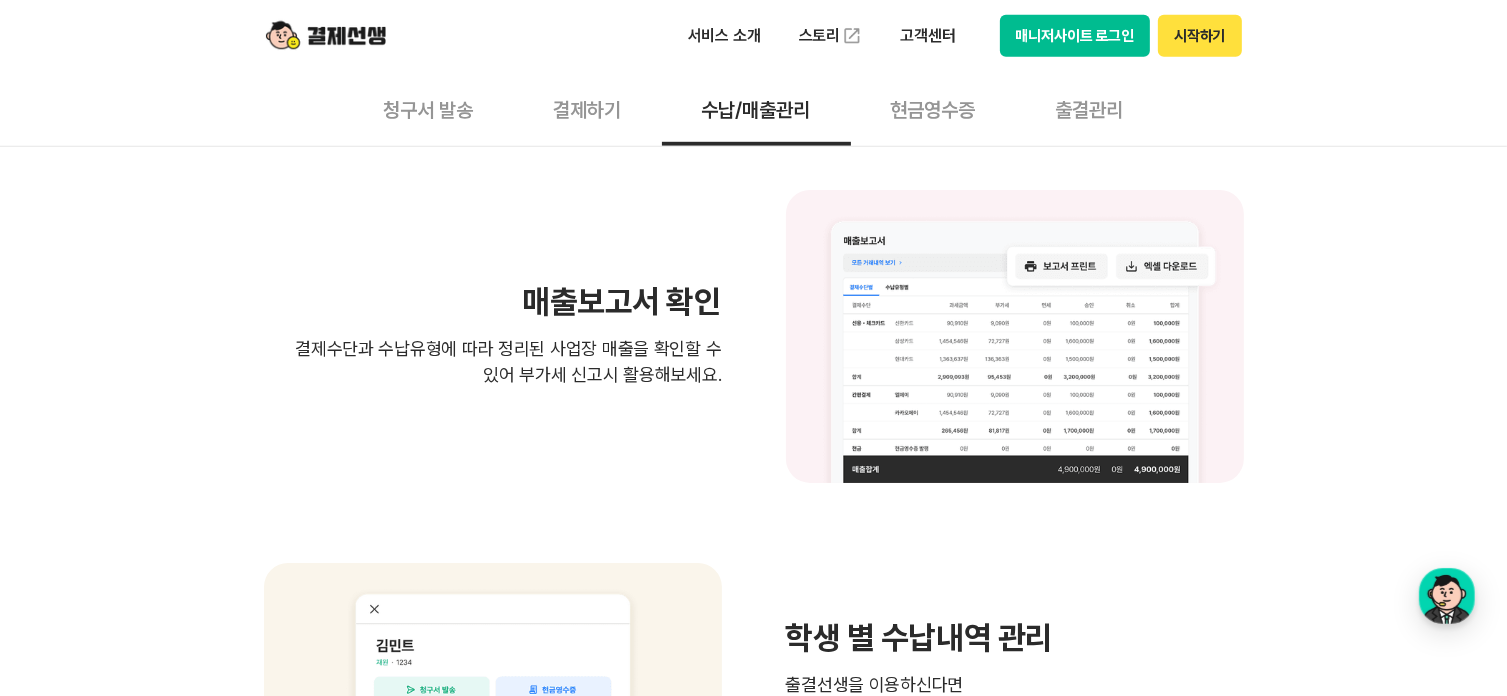drag, startPoint x: 1279, startPoint y: 303, endPoint x: 1350, endPoint y: 275, distance: 76.321686 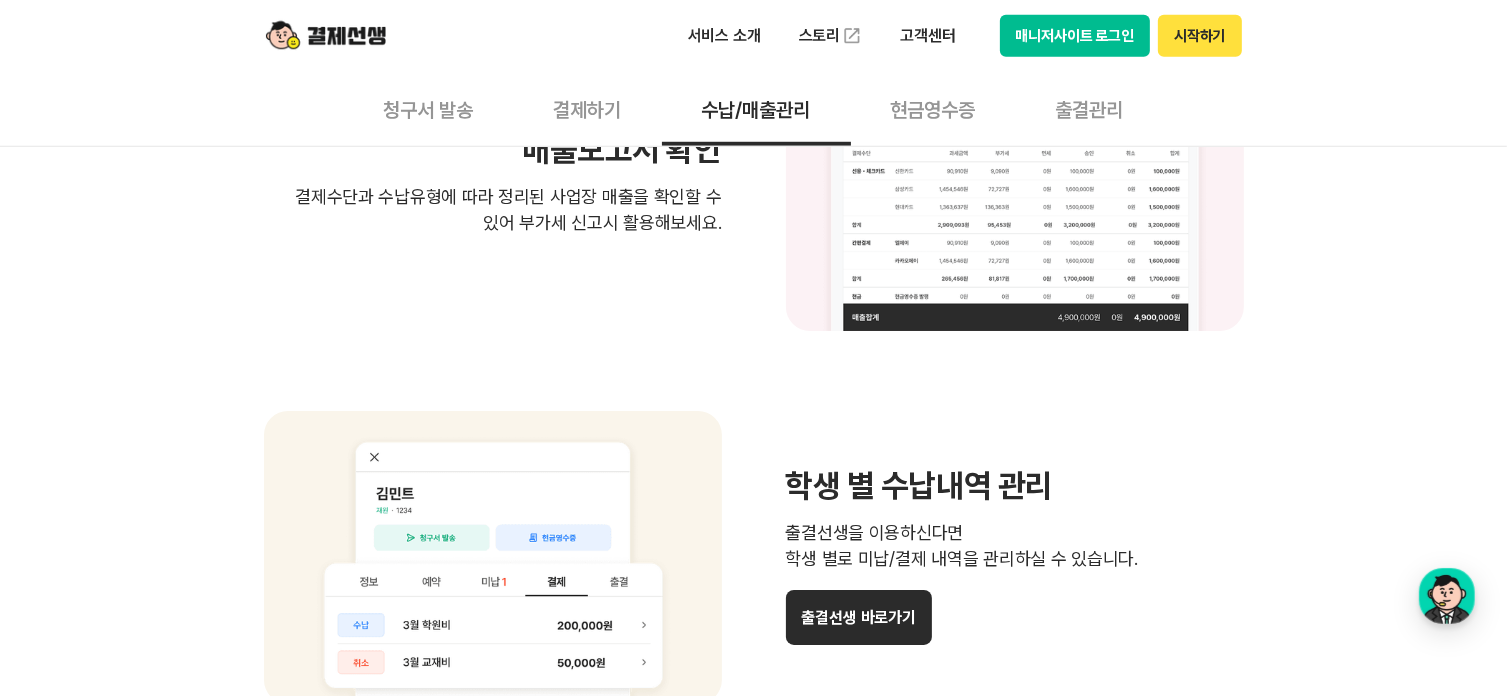 scroll, scrollTop: 1600, scrollLeft: 0, axis: vertical 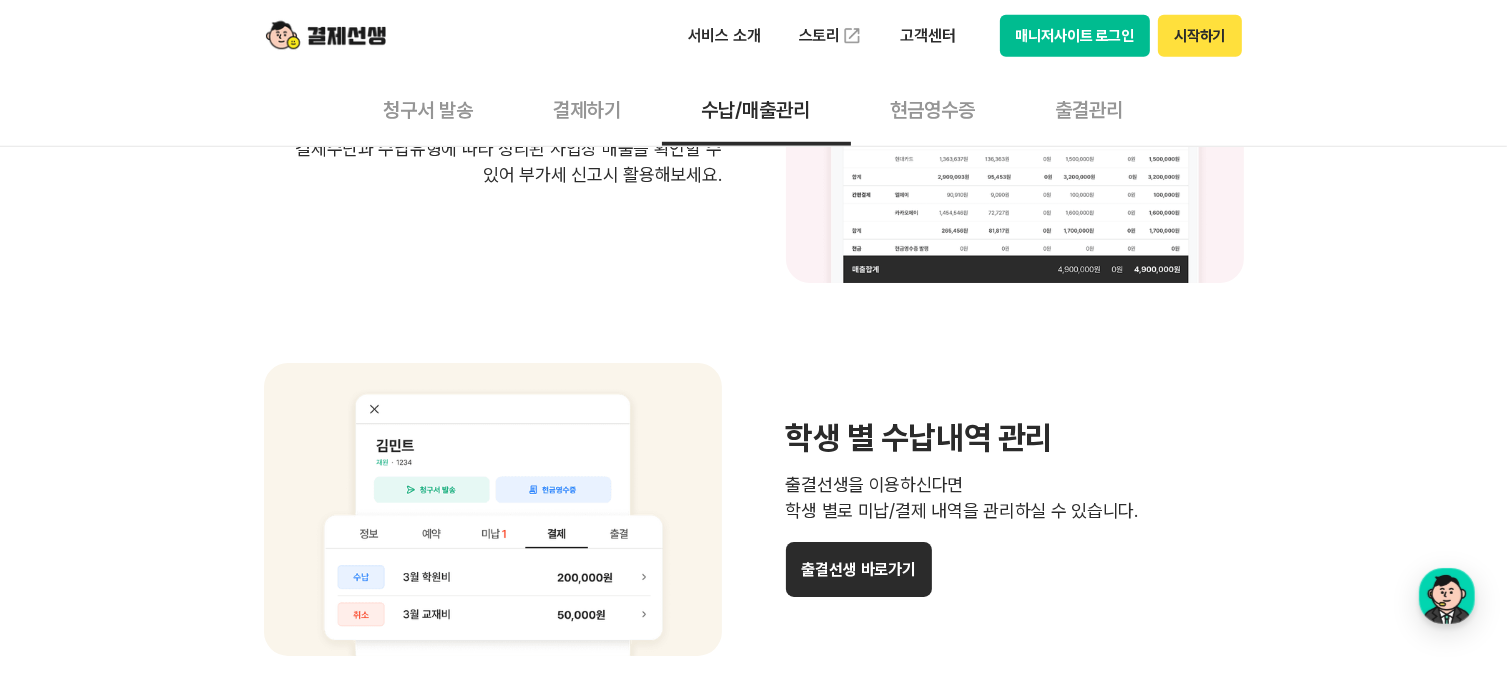 click on "출결선생 바로가기" at bounding box center (859, 569) 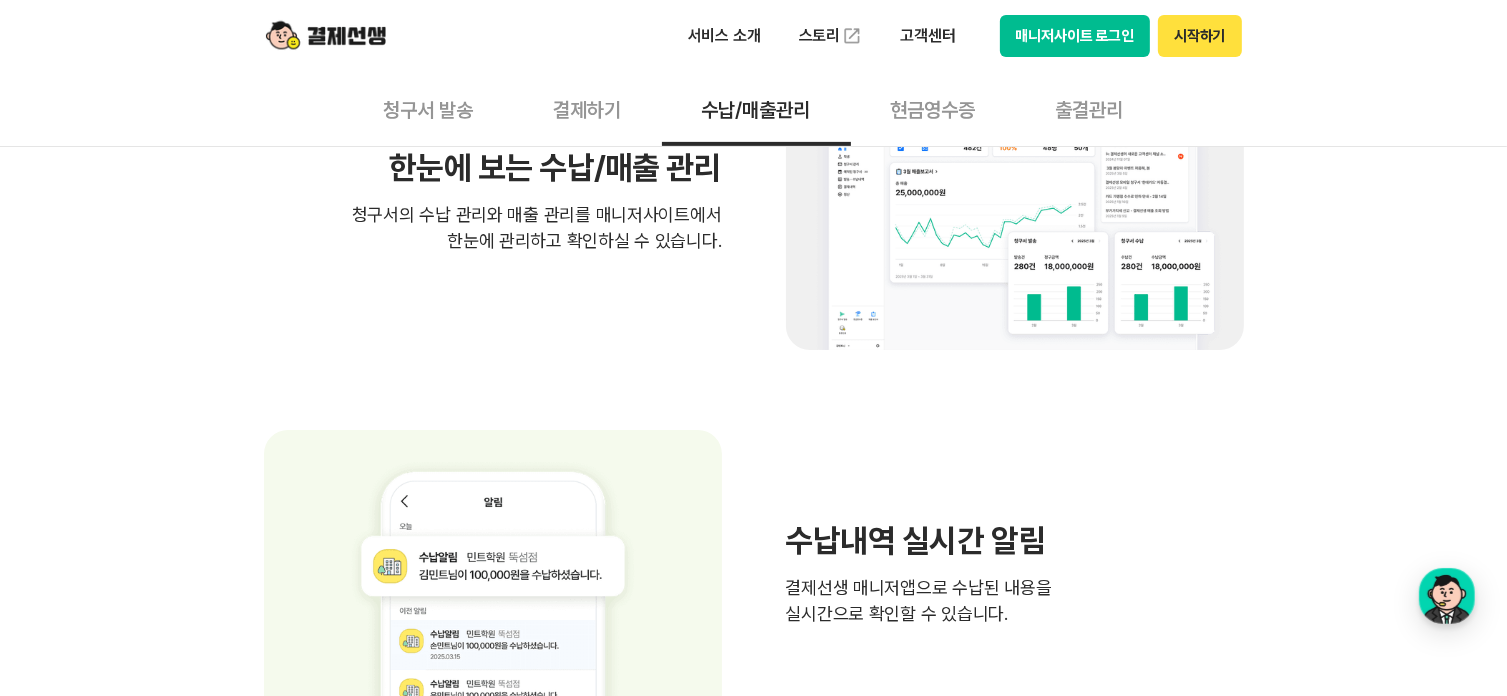 scroll, scrollTop: 700, scrollLeft: 0, axis: vertical 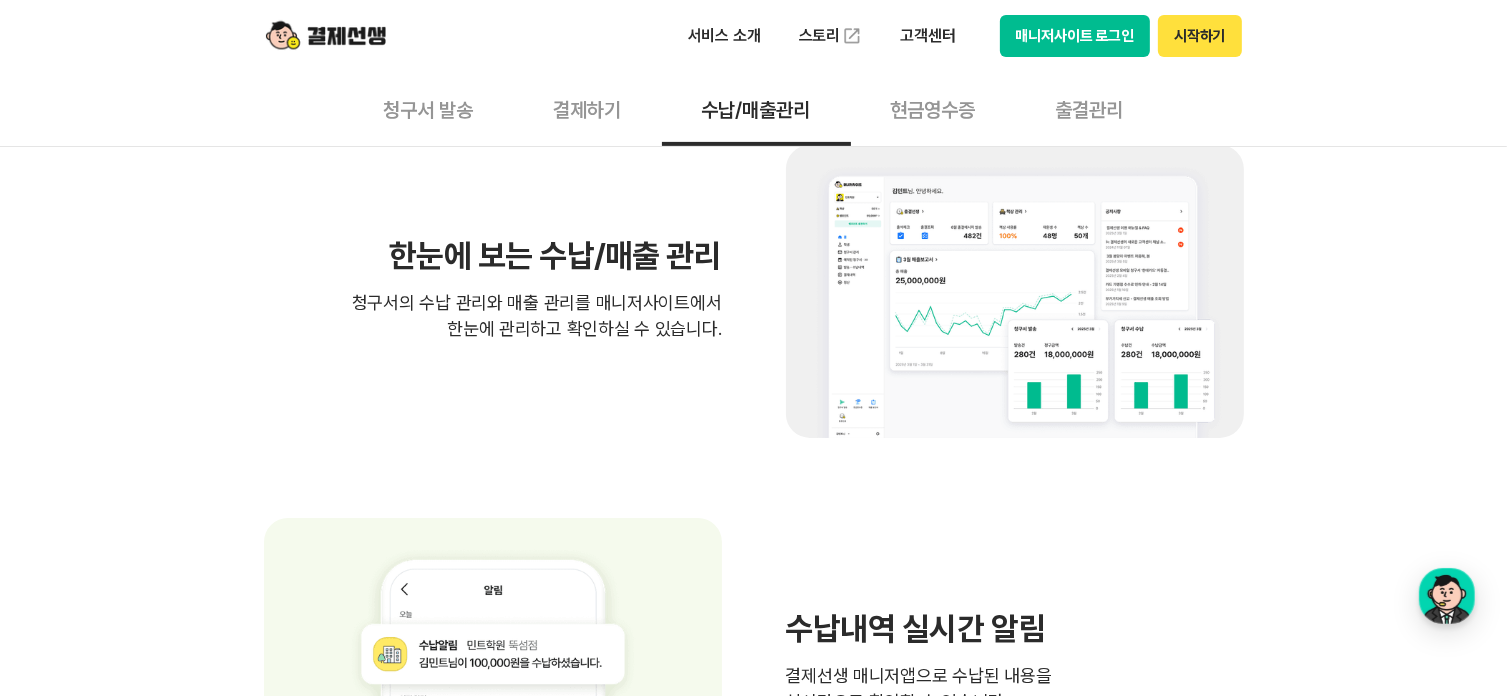 click on "현금영수증" at bounding box center [933, 109] 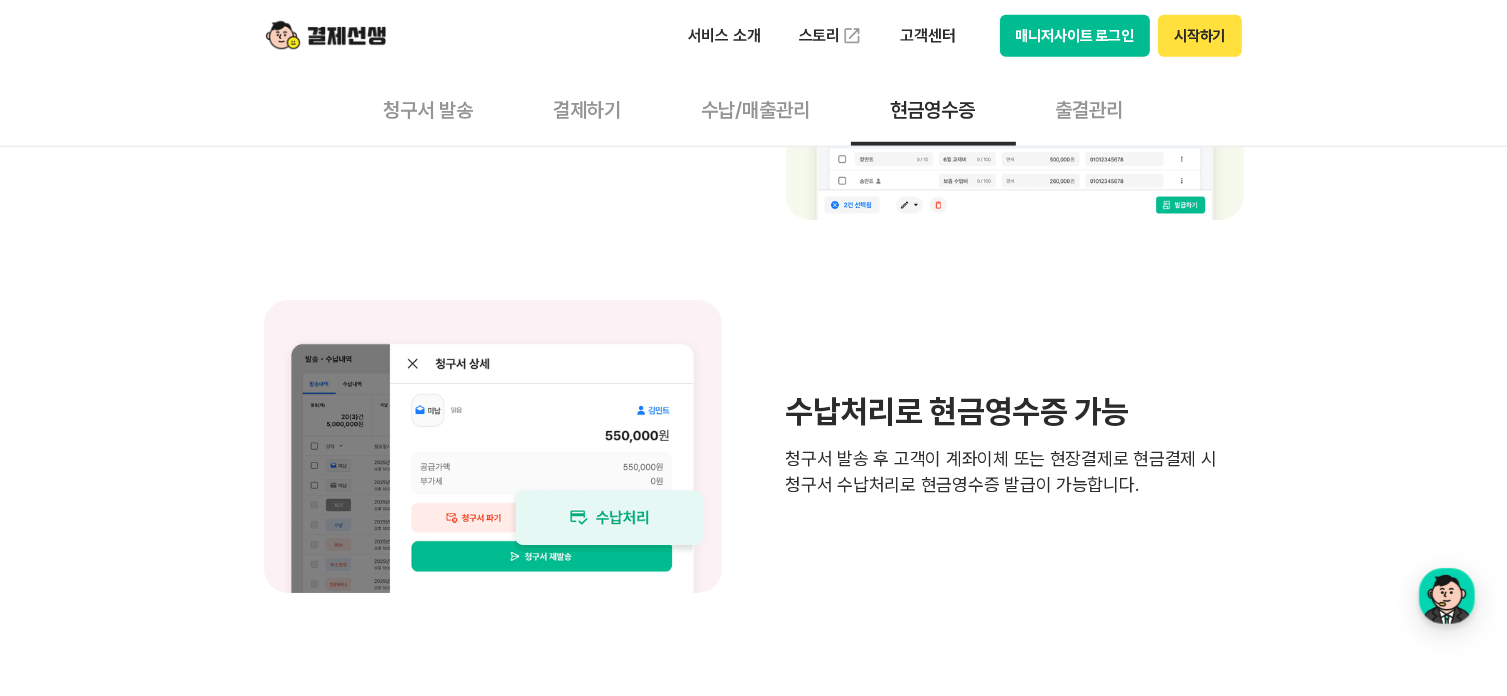 scroll, scrollTop: 1500, scrollLeft: 0, axis: vertical 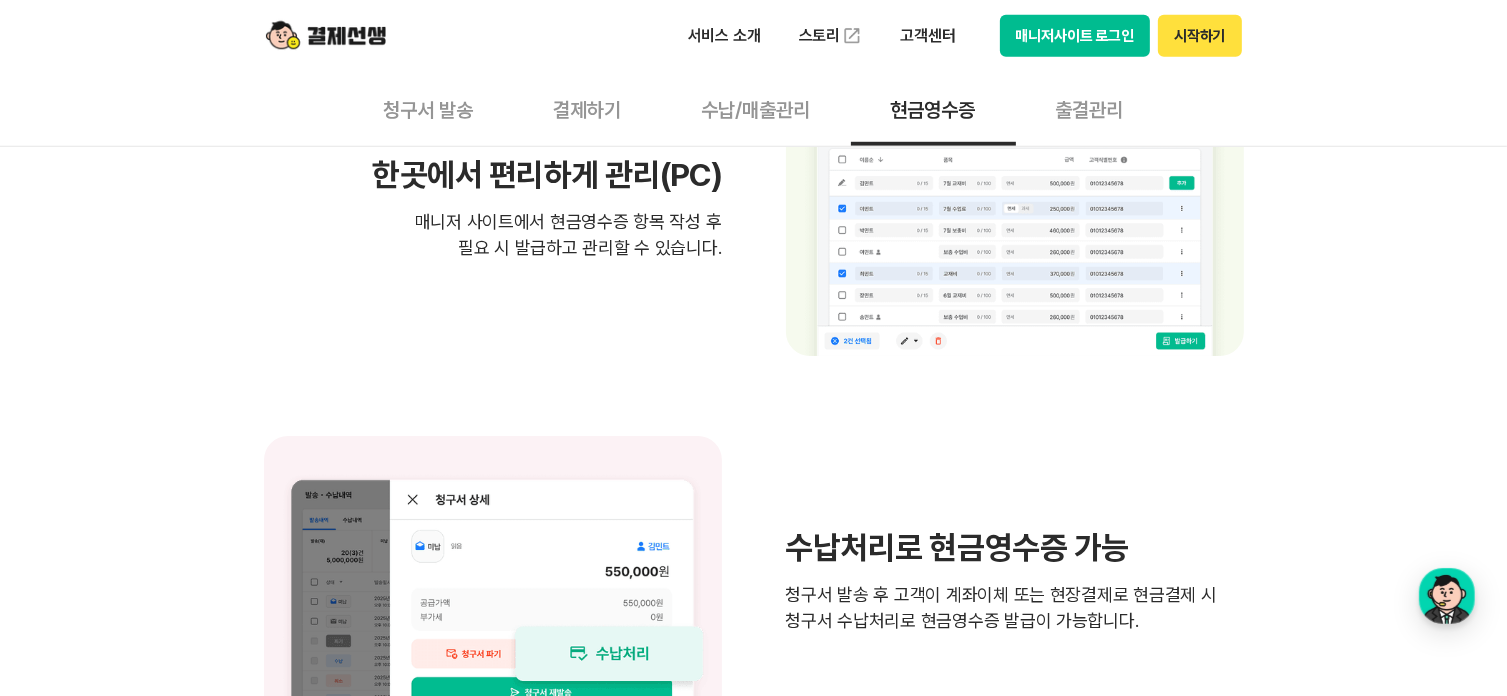click on "출결관리" at bounding box center (1090, 109) 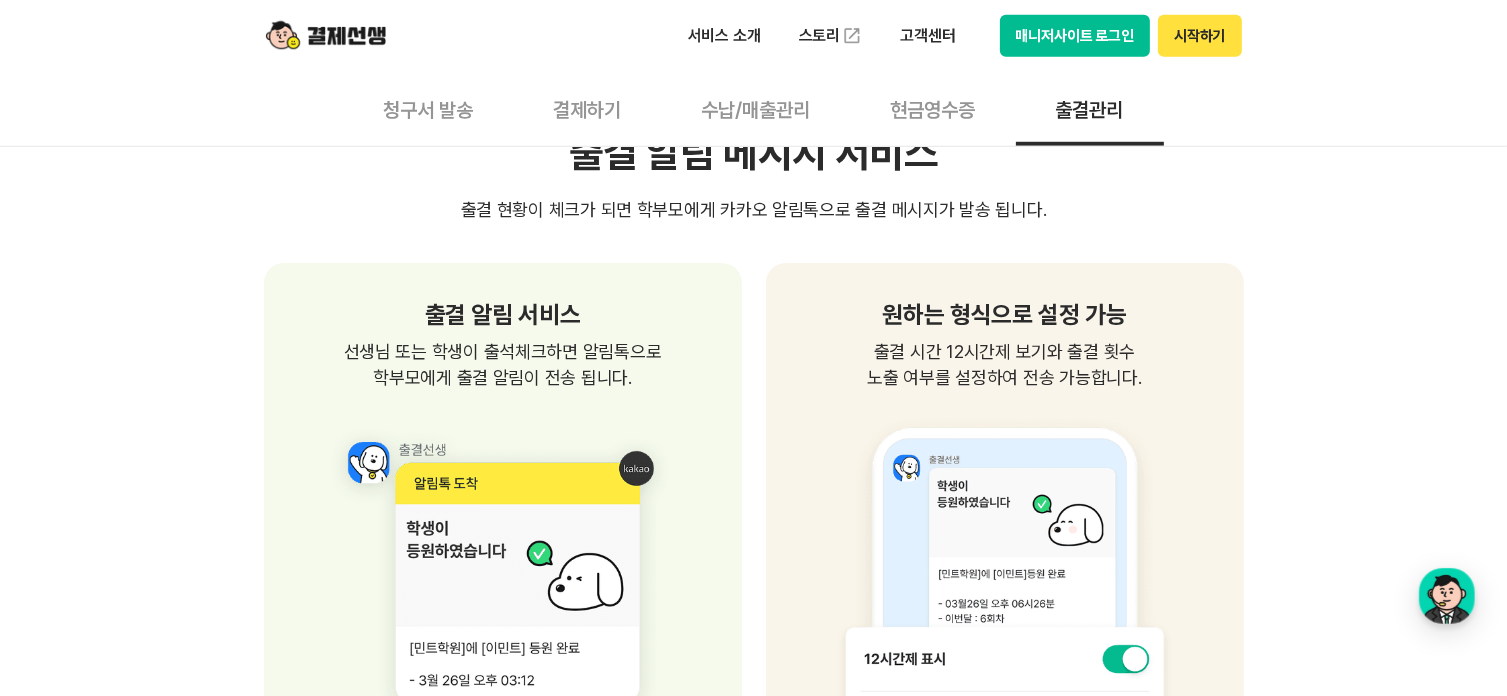 scroll, scrollTop: 1600, scrollLeft: 0, axis: vertical 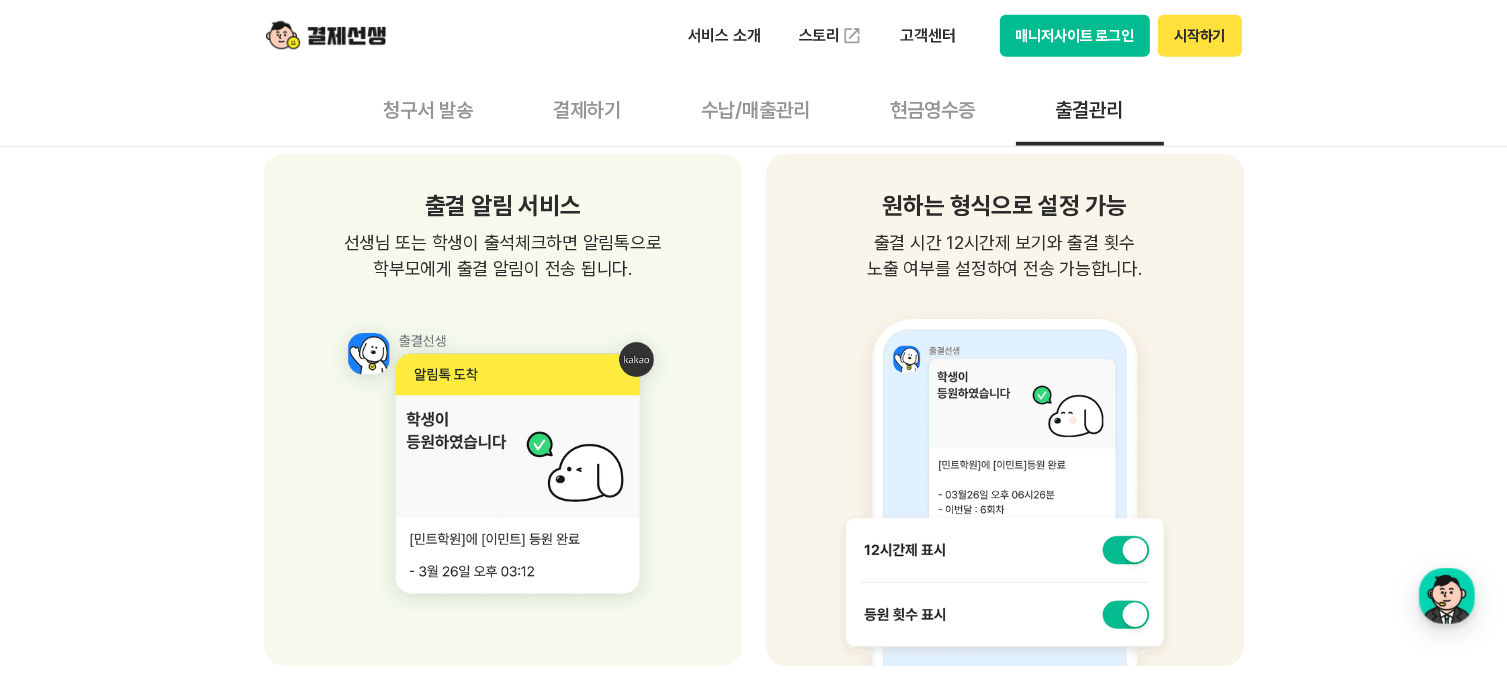 drag, startPoint x: 1295, startPoint y: 323, endPoint x: 1285, endPoint y: 207, distance: 116.43024 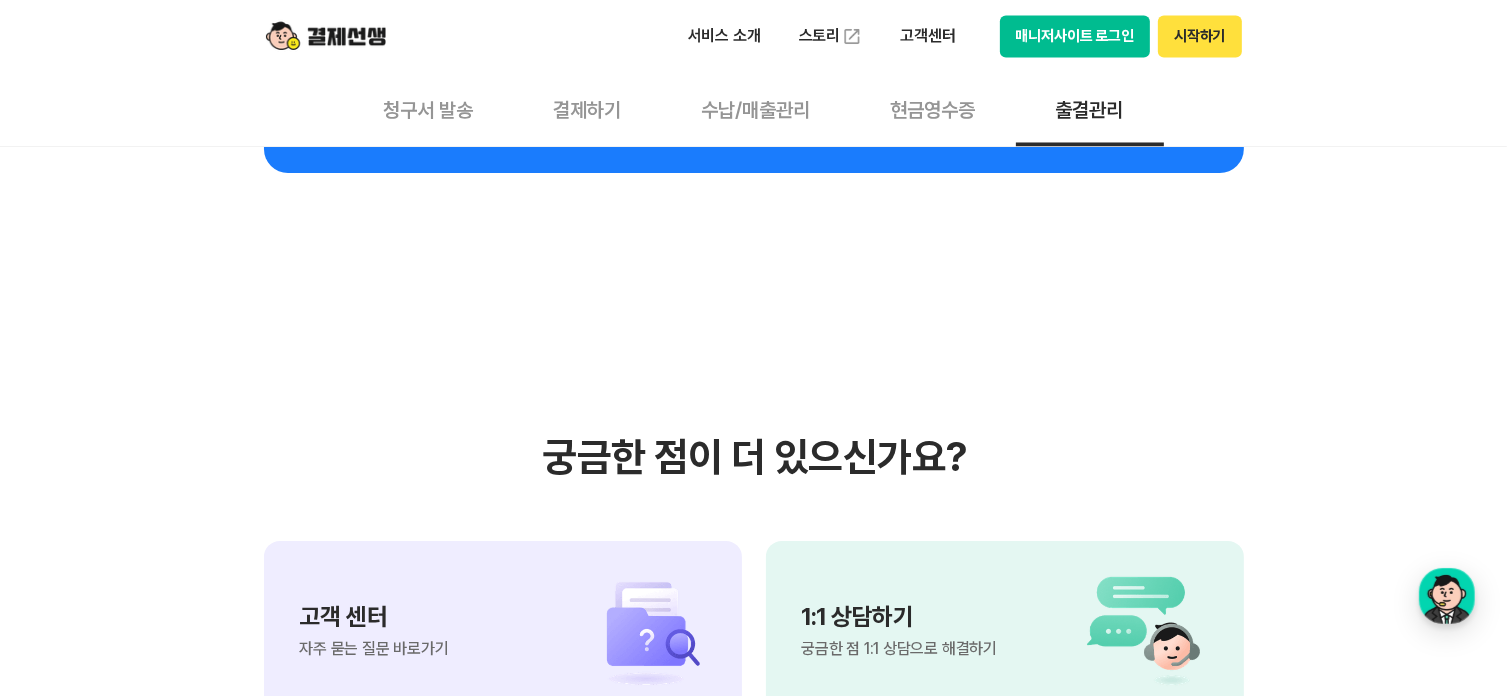 scroll, scrollTop: 3500, scrollLeft: 0, axis: vertical 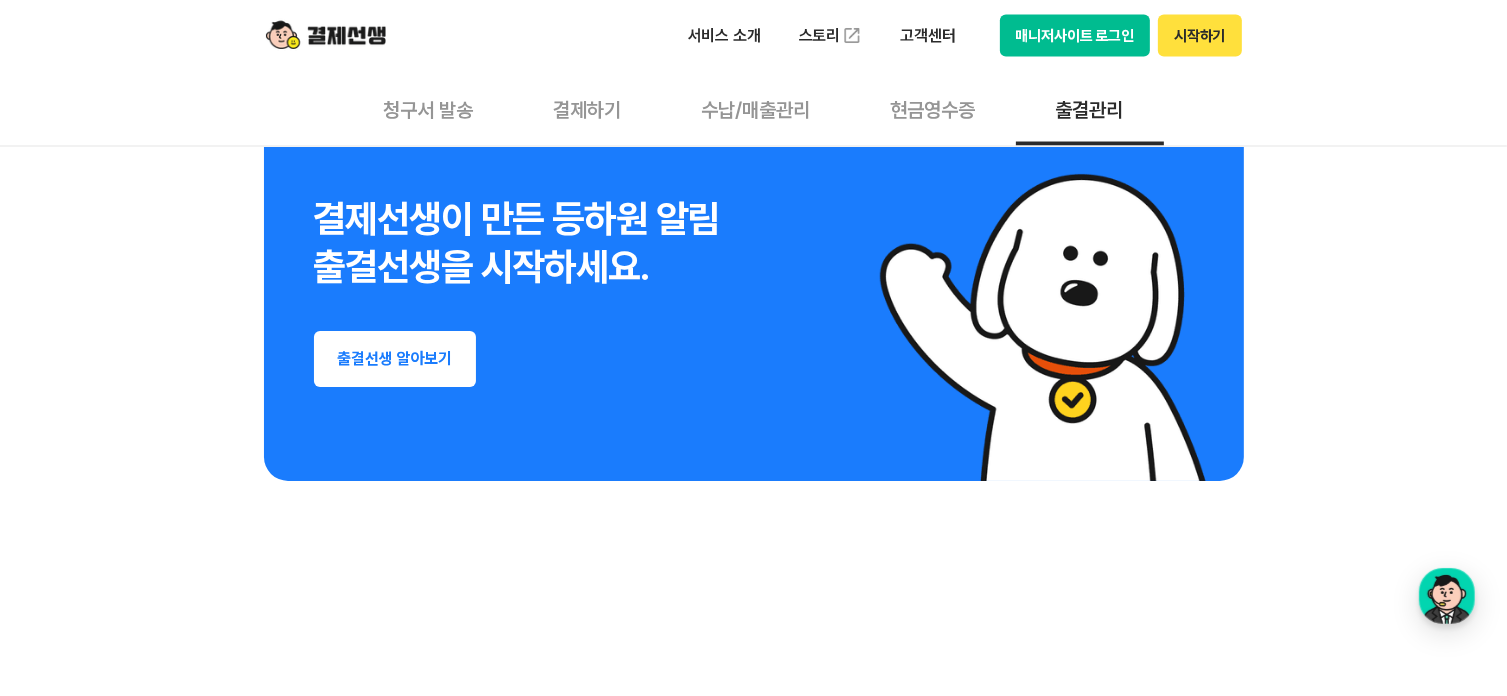 click on "청구서 발송" at bounding box center (429, 109) 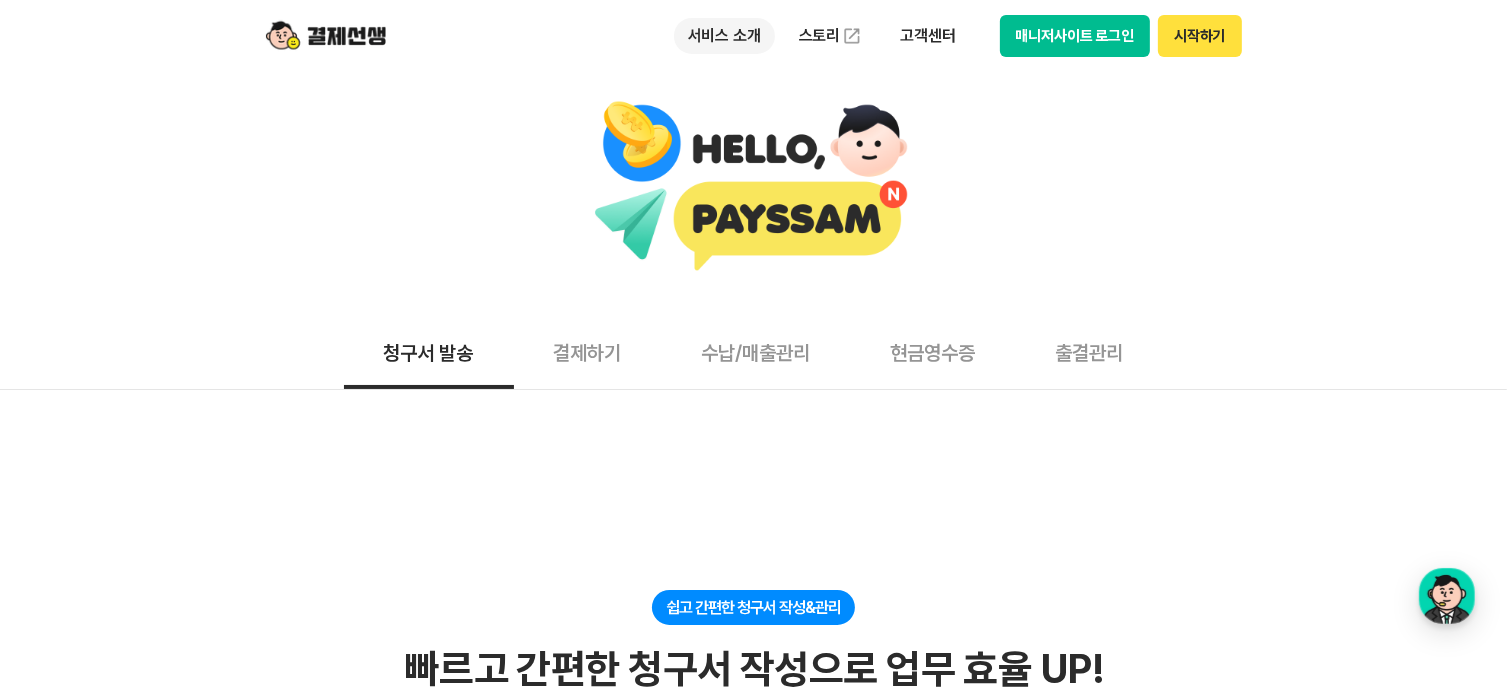 click on "서비스 소개" at bounding box center [724, 36] 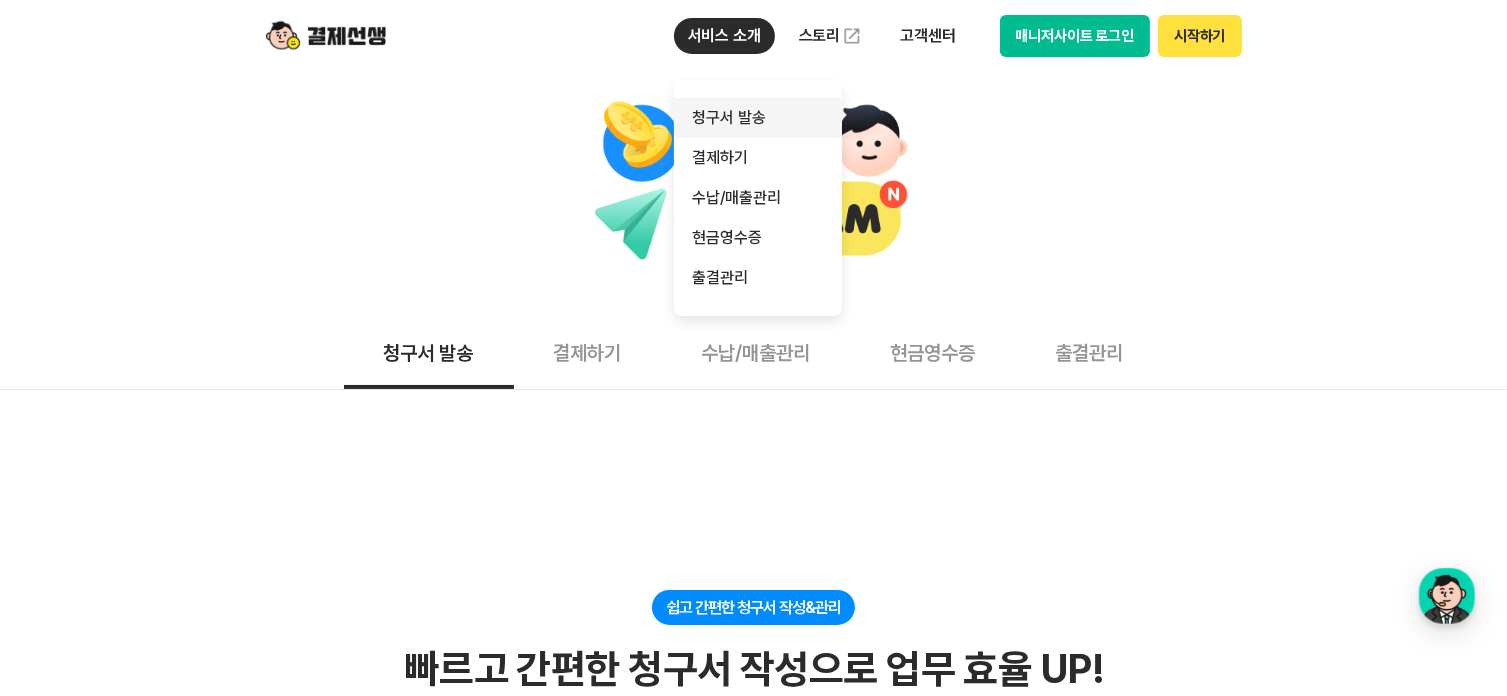 click on "청구서 발송" at bounding box center (758, 118) 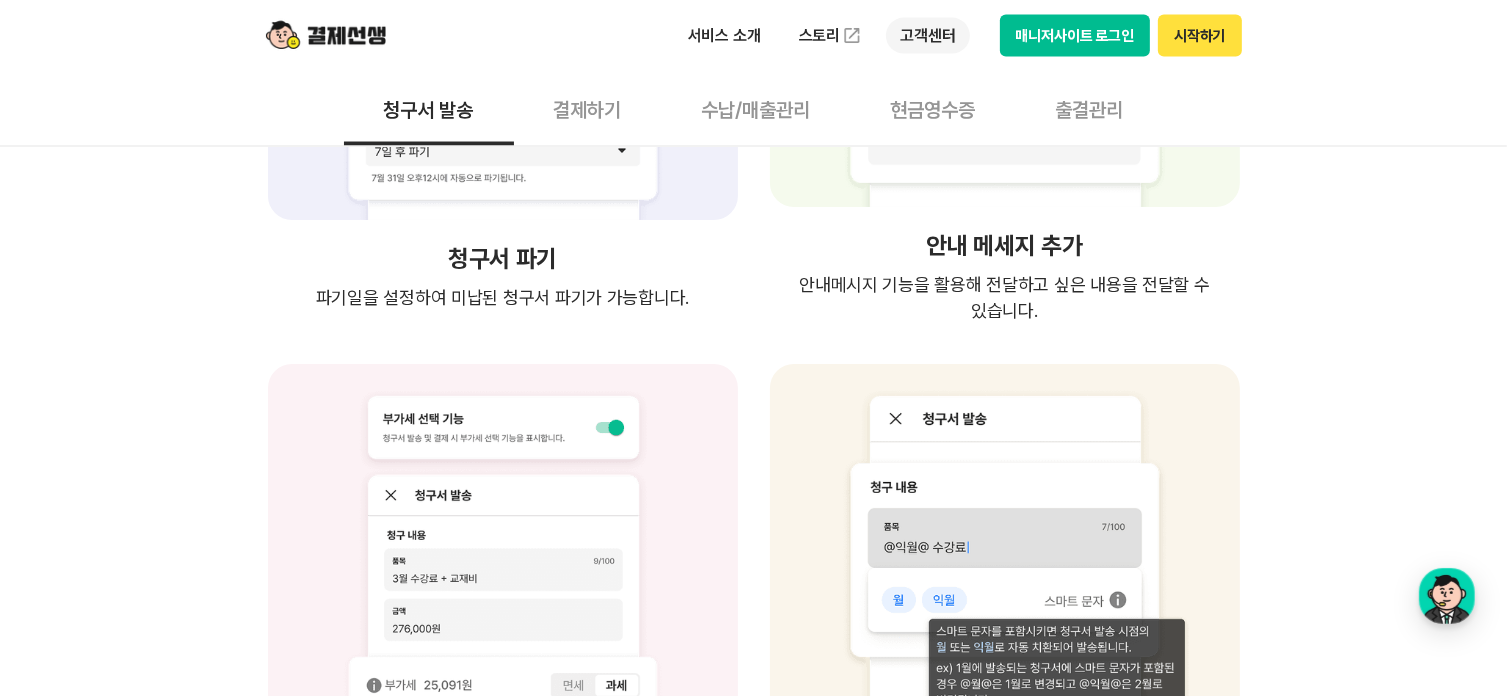 scroll, scrollTop: 3800, scrollLeft: 0, axis: vertical 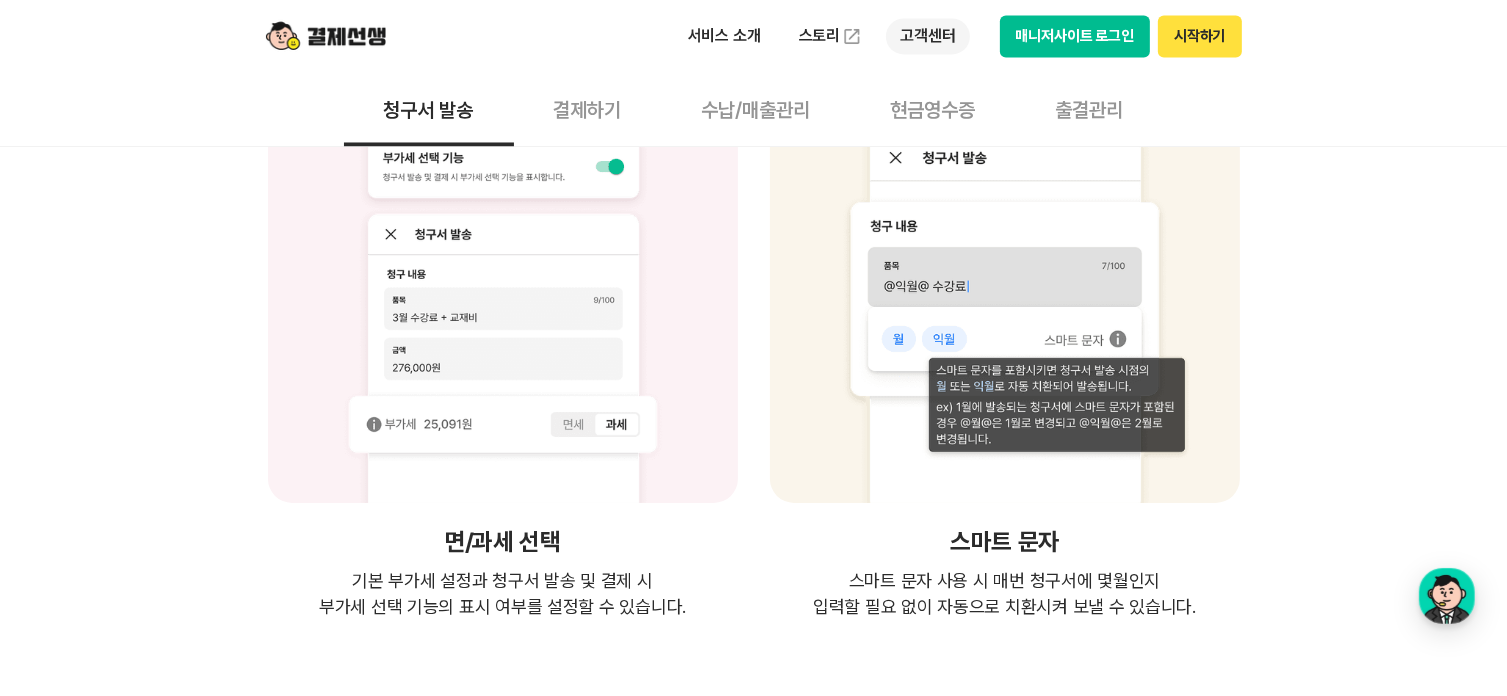 click on "고객센터" at bounding box center [927, 36] 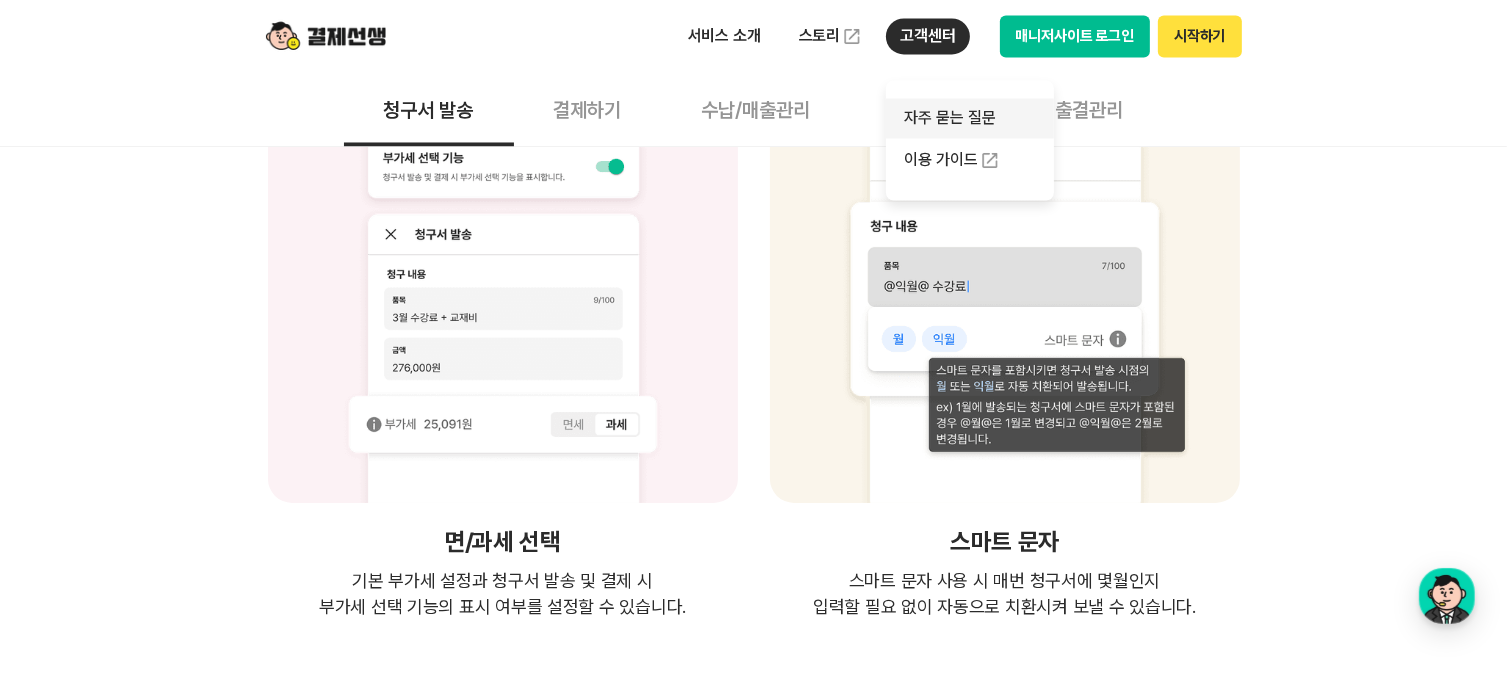click on "자주 묻는 질문" at bounding box center [970, 118] 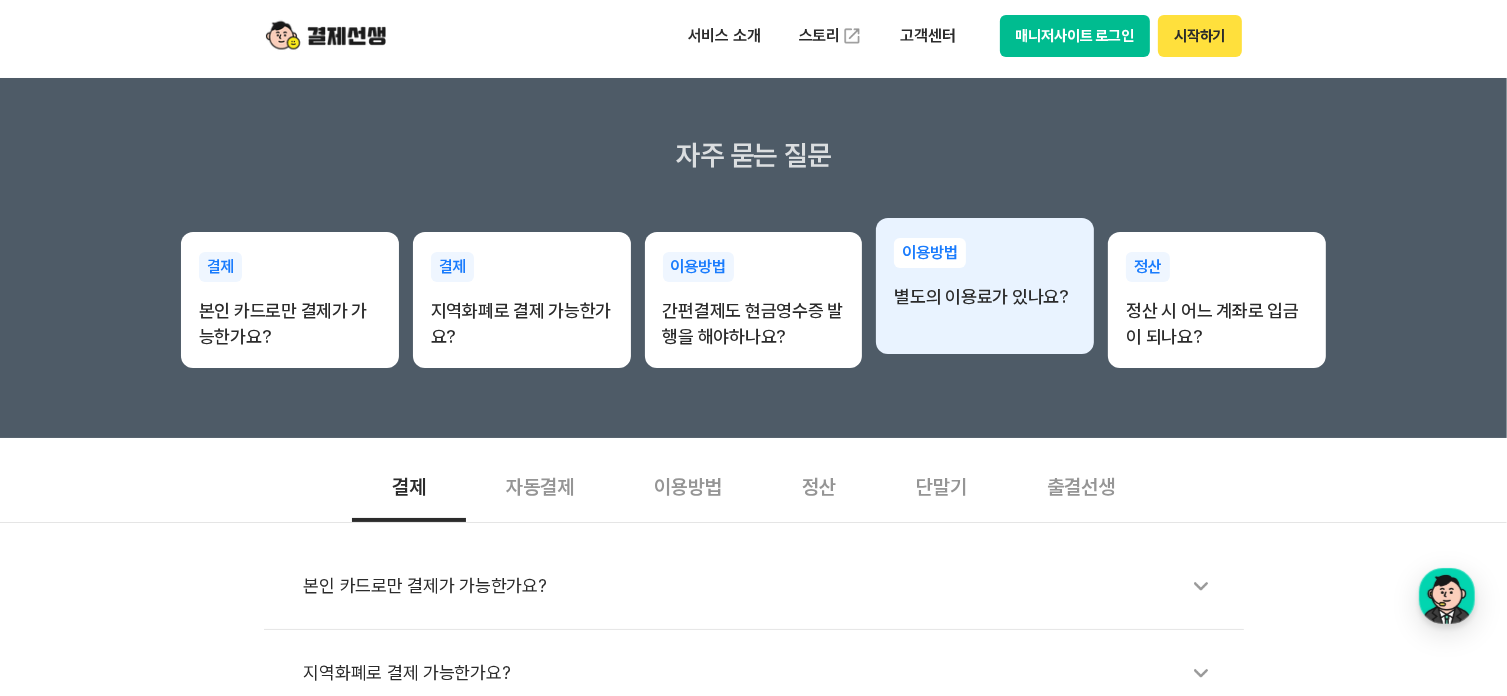 scroll, scrollTop: 300, scrollLeft: 0, axis: vertical 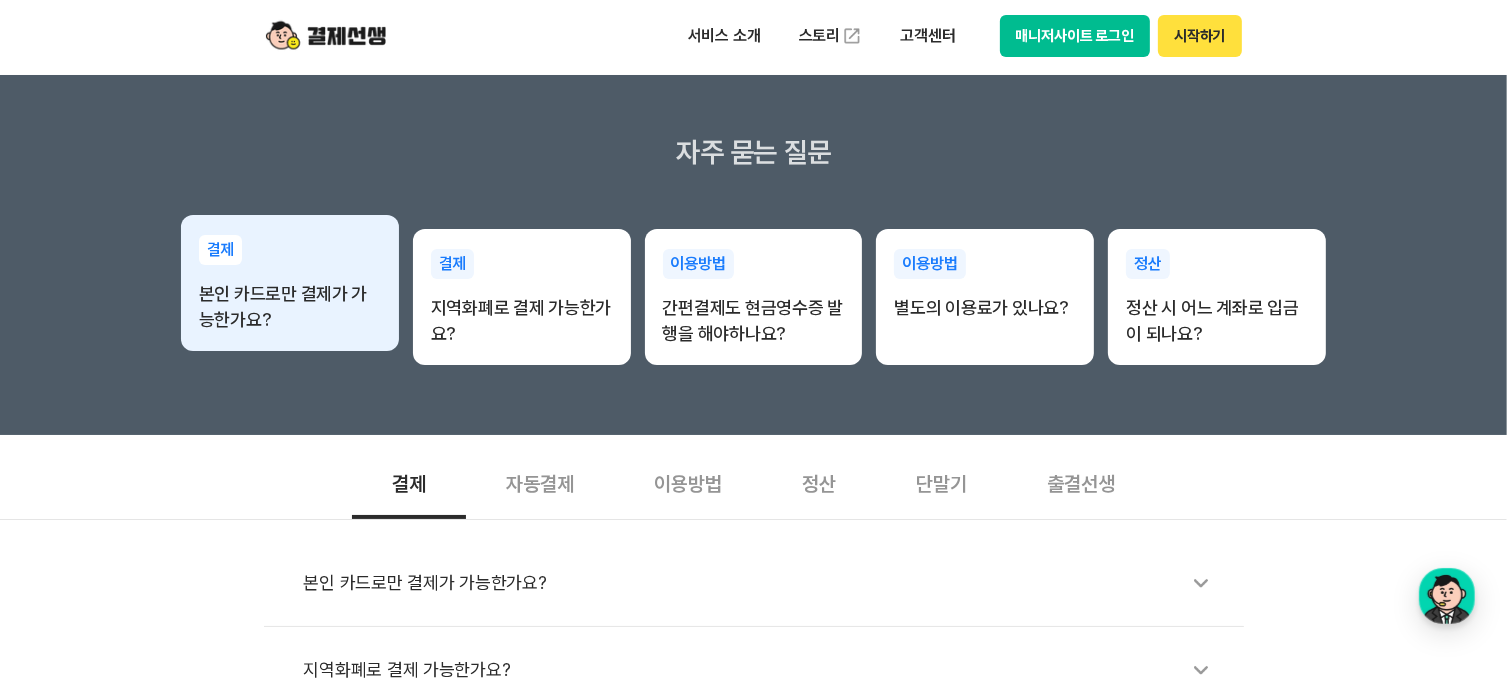 click on "본인 카드로만 결제가 가능한가요?" at bounding box center (290, 307) 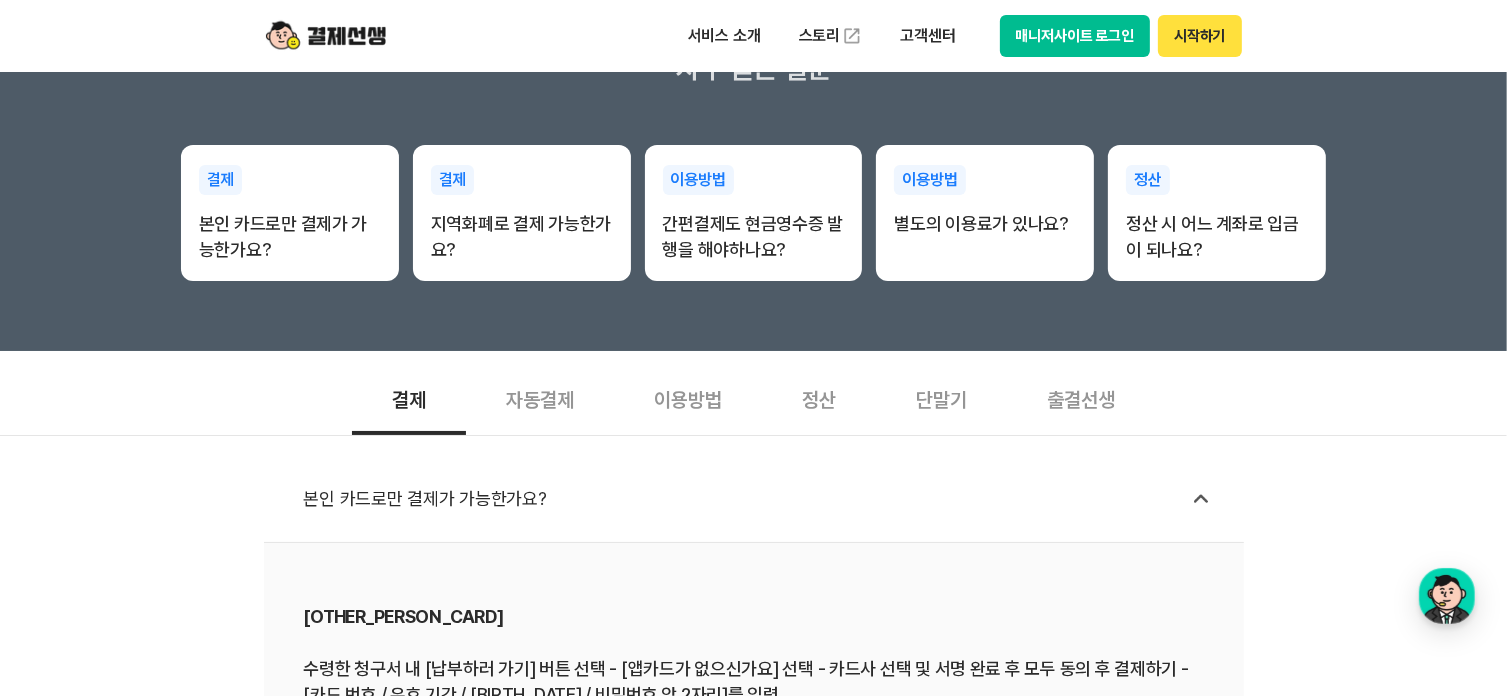 scroll, scrollTop: 300, scrollLeft: 0, axis: vertical 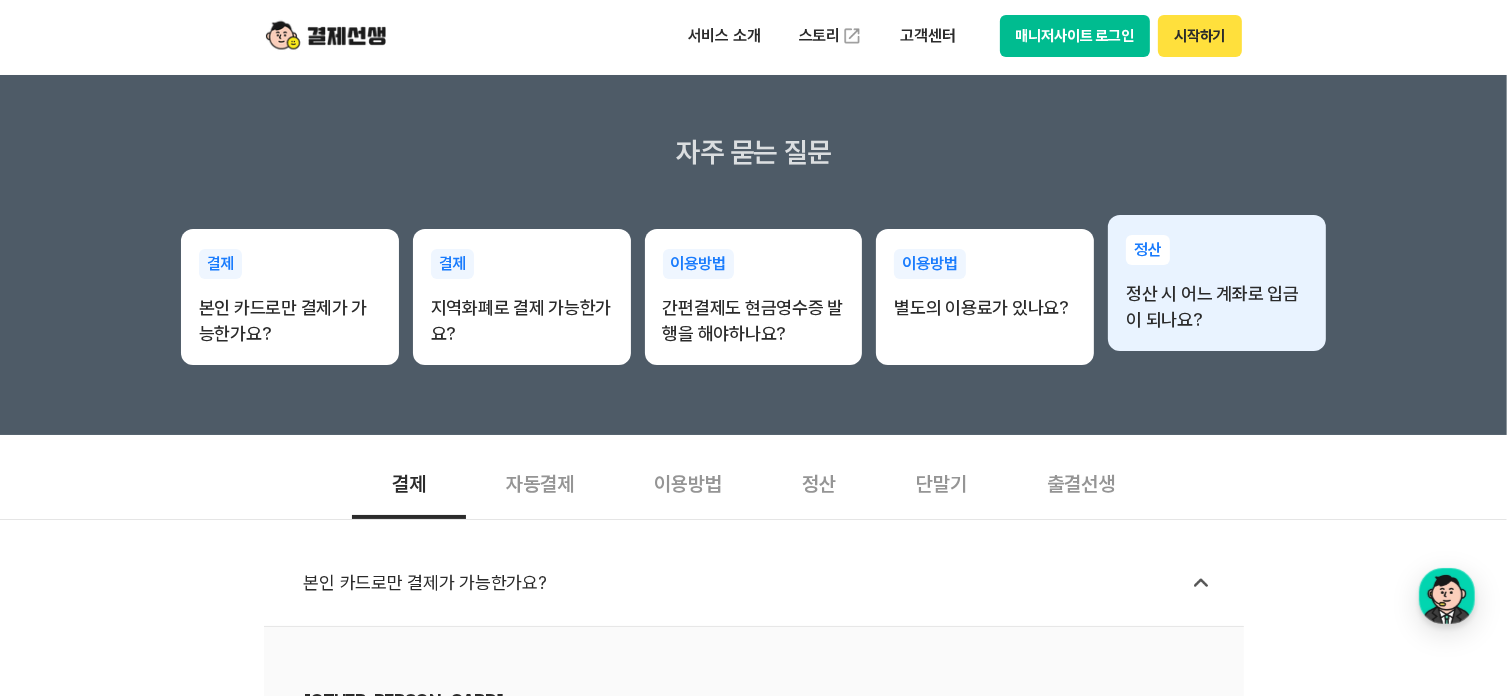 click on "정산 시 어느 계좌로 입금이 되나요?" at bounding box center [1217, 307] 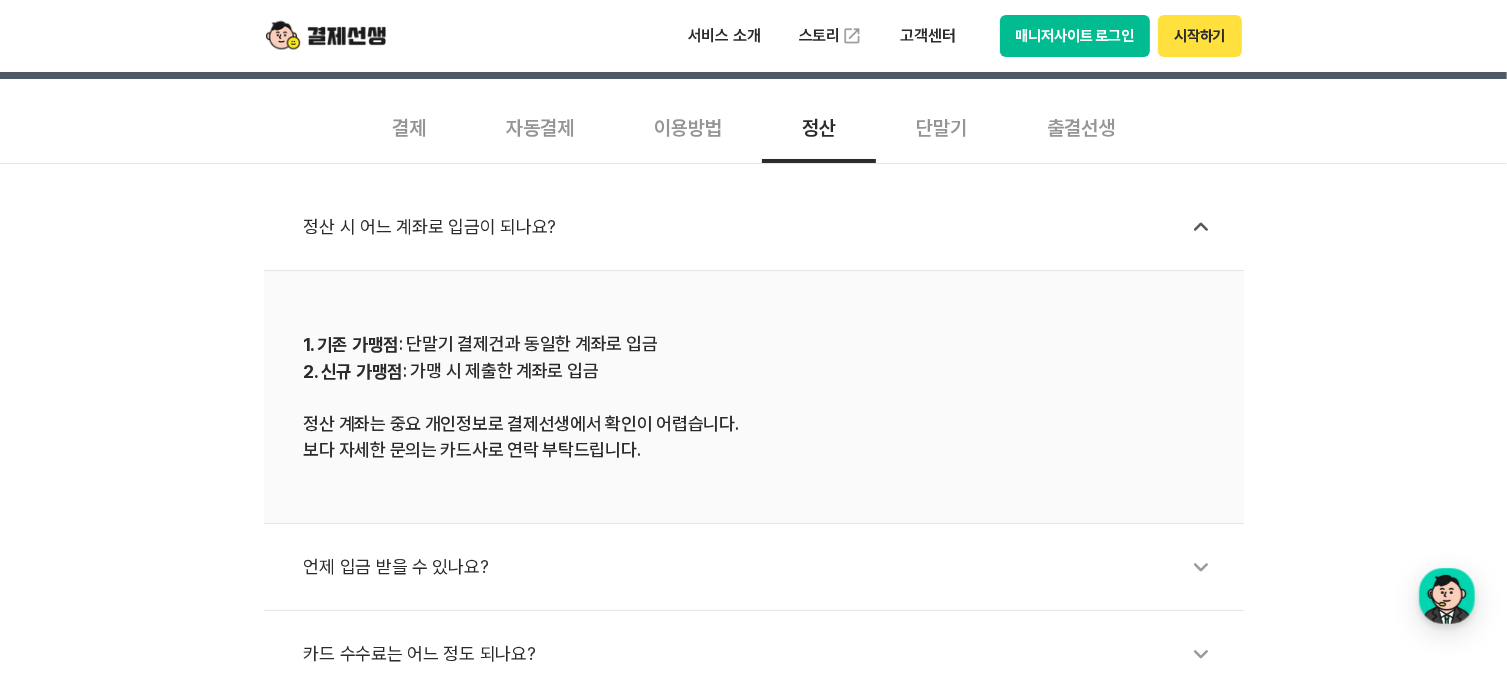 scroll, scrollTop: 700, scrollLeft: 0, axis: vertical 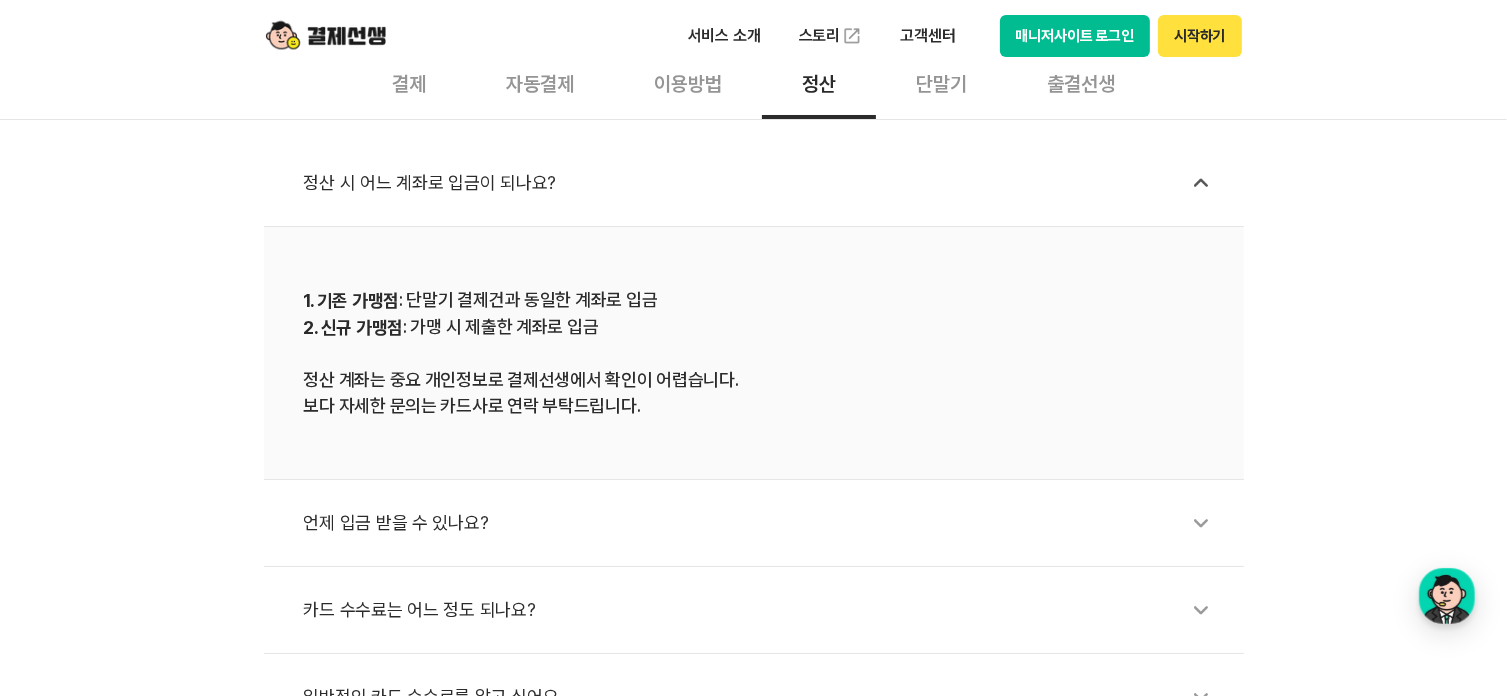 drag, startPoint x: 867, startPoint y: 365, endPoint x: 859, endPoint y: 379, distance: 16.124516 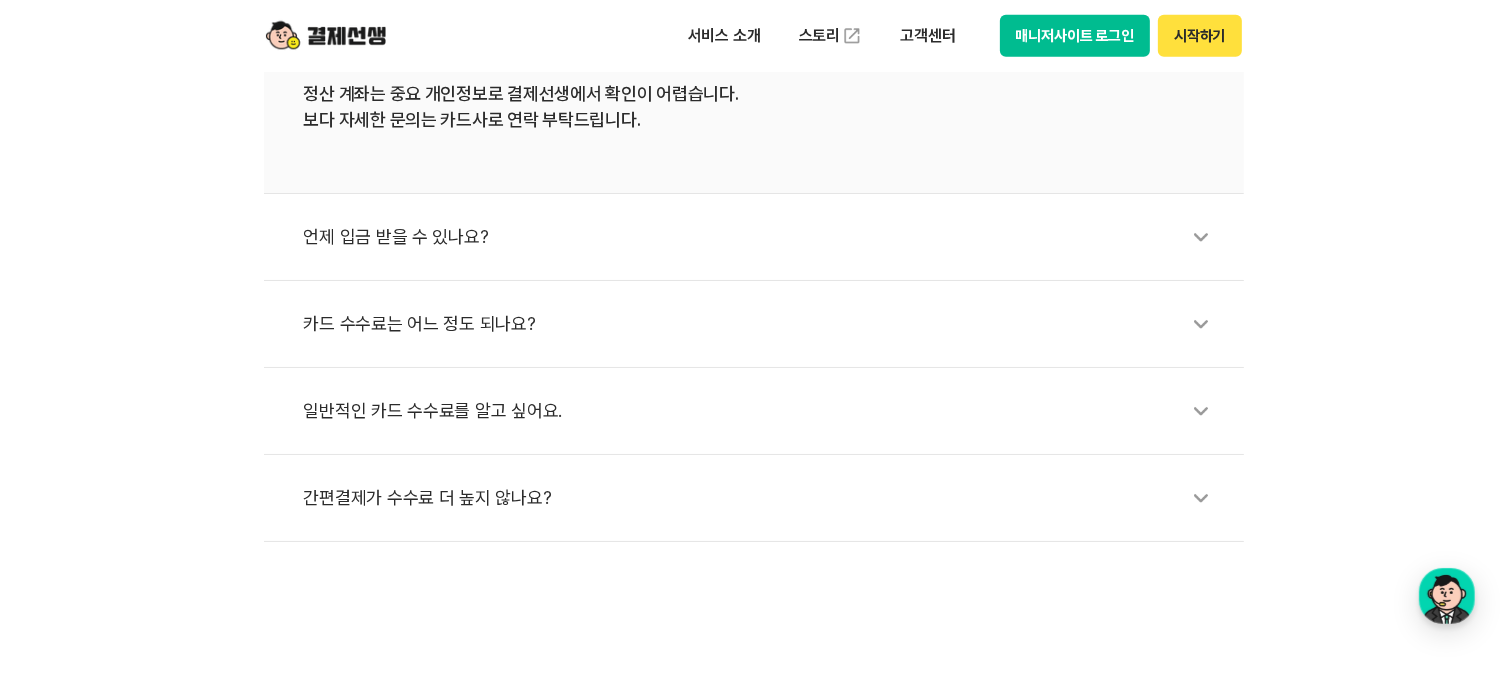 scroll, scrollTop: 1000, scrollLeft: 0, axis: vertical 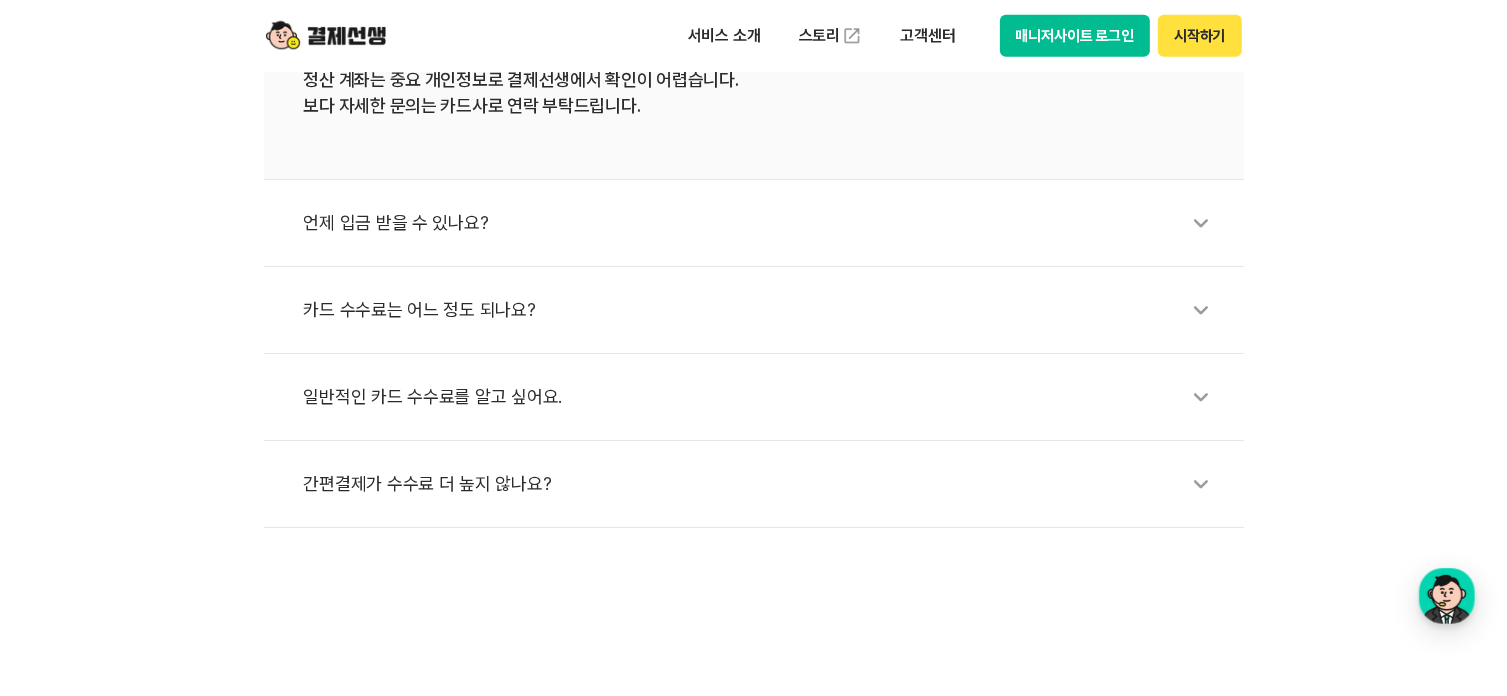 click on "언제 입금 받을 수 있나요?" at bounding box center (764, 223) 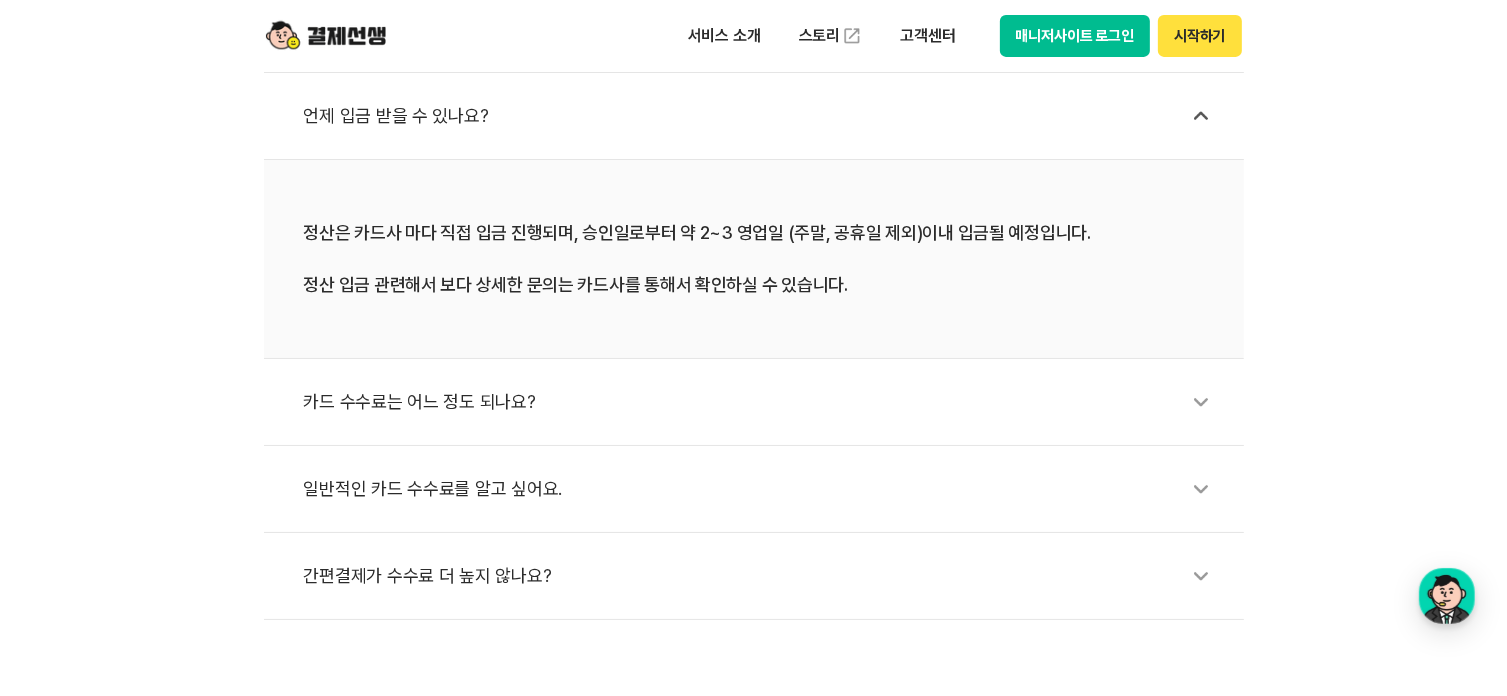 scroll, scrollTop: 900, scrollLeft: 0, axis: vertical 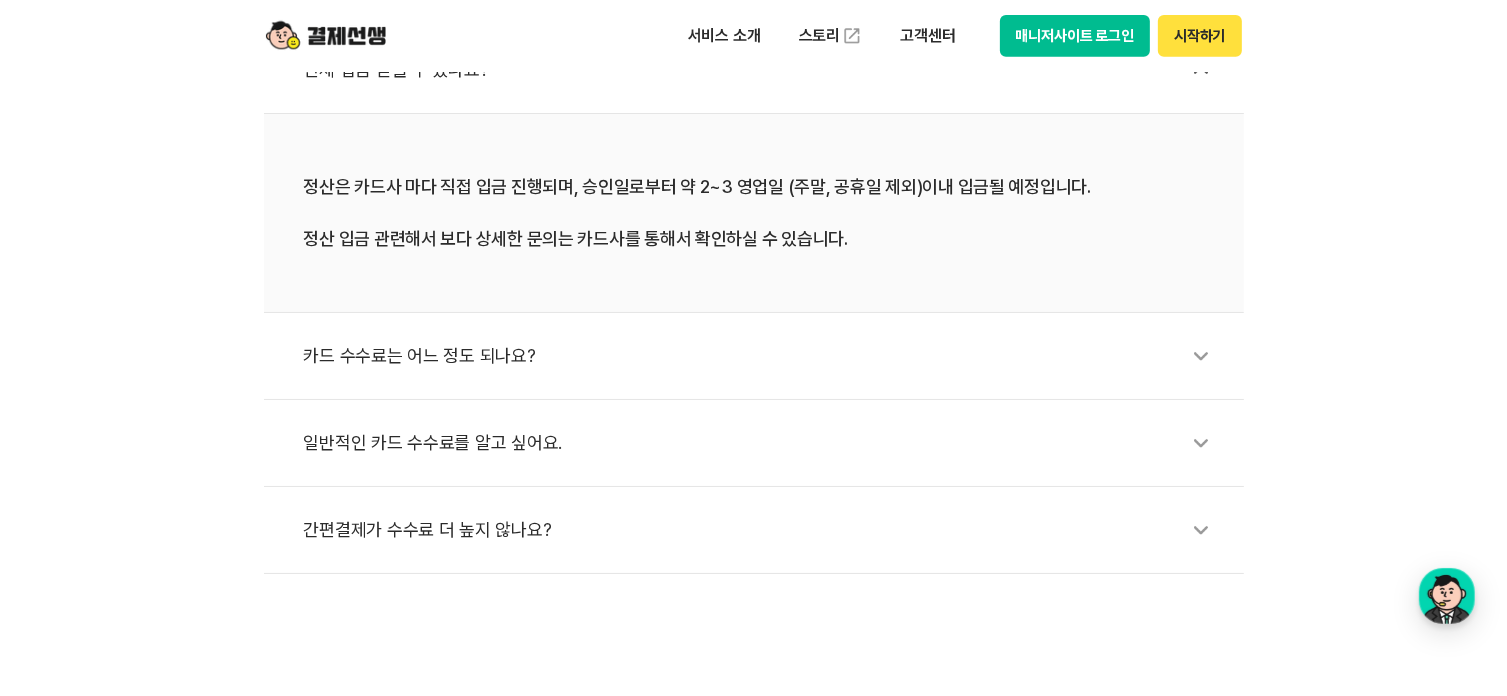 click on "카드 수수료는 어느 정도 되나요?" at bounding box center [764, 356] 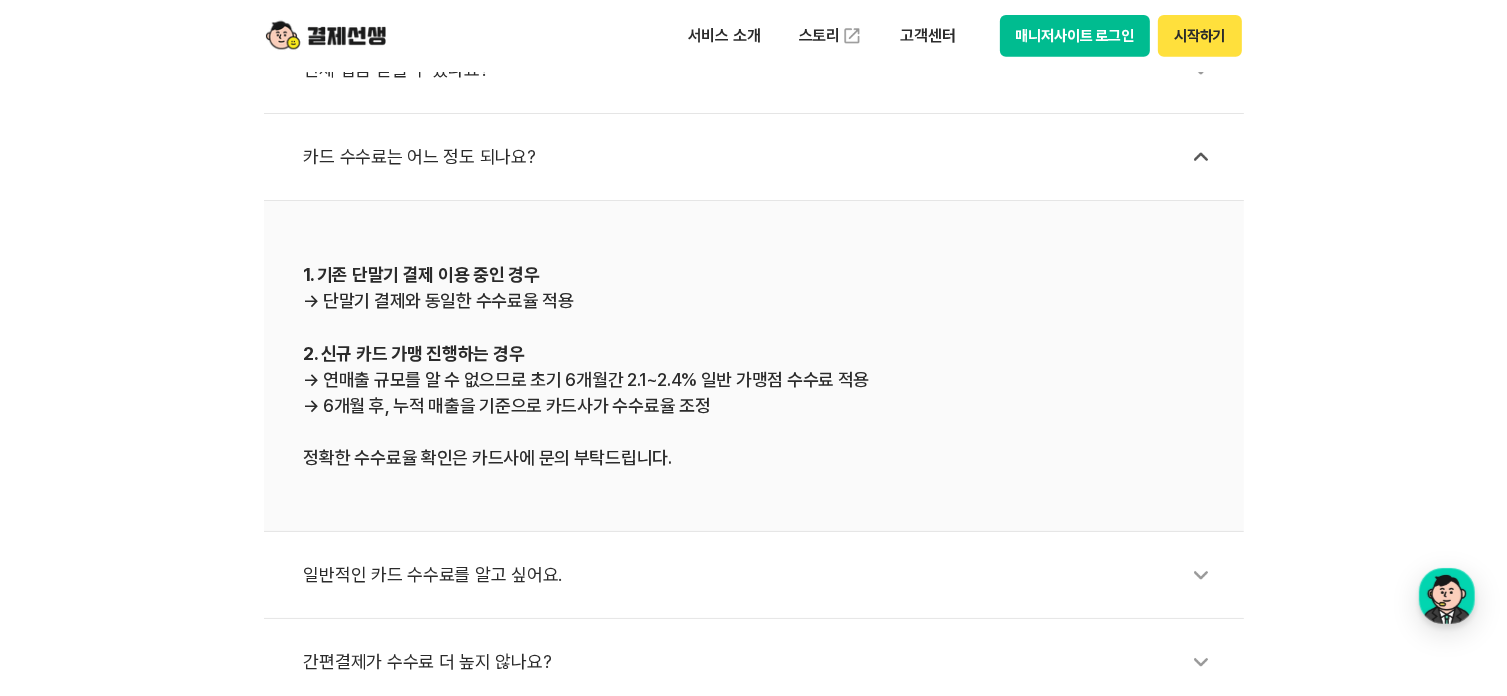 drag, startPoint x: 818, startPoint y: 260, endPoint x: 831, endPoint y: 276, distance: 20.615528 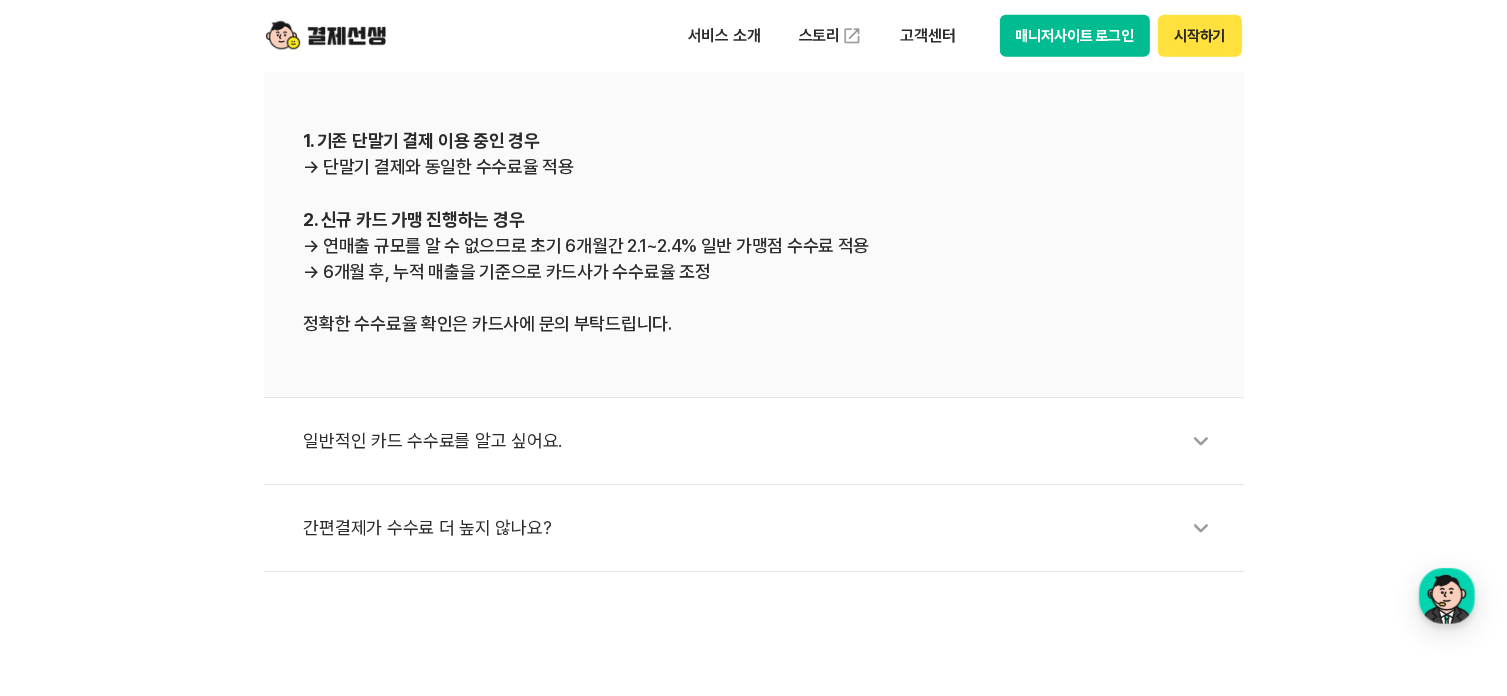 scroll, scrollTop: 1200, scrollLeft: 0, axis: vertical 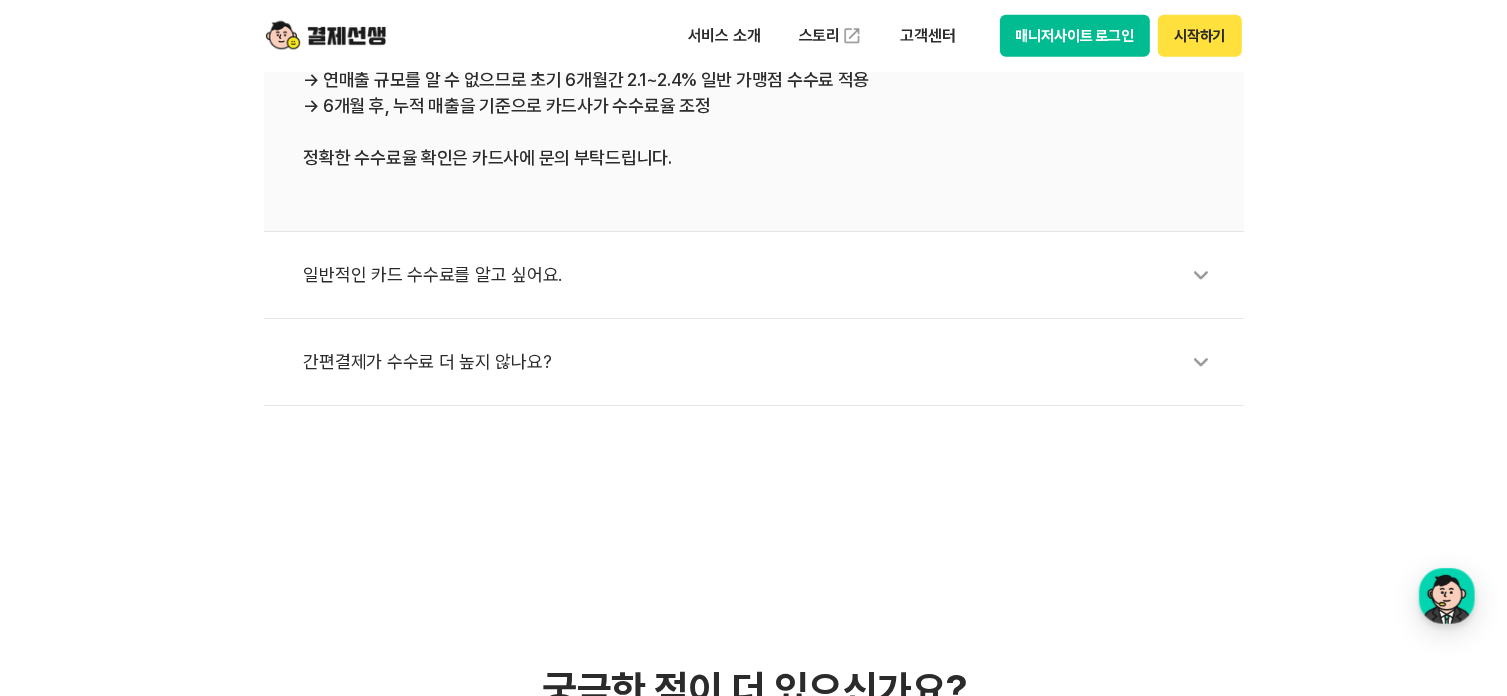 click on "일반적인 카드 수수료를 알고 싶어요." at bounding box center [764, 275] 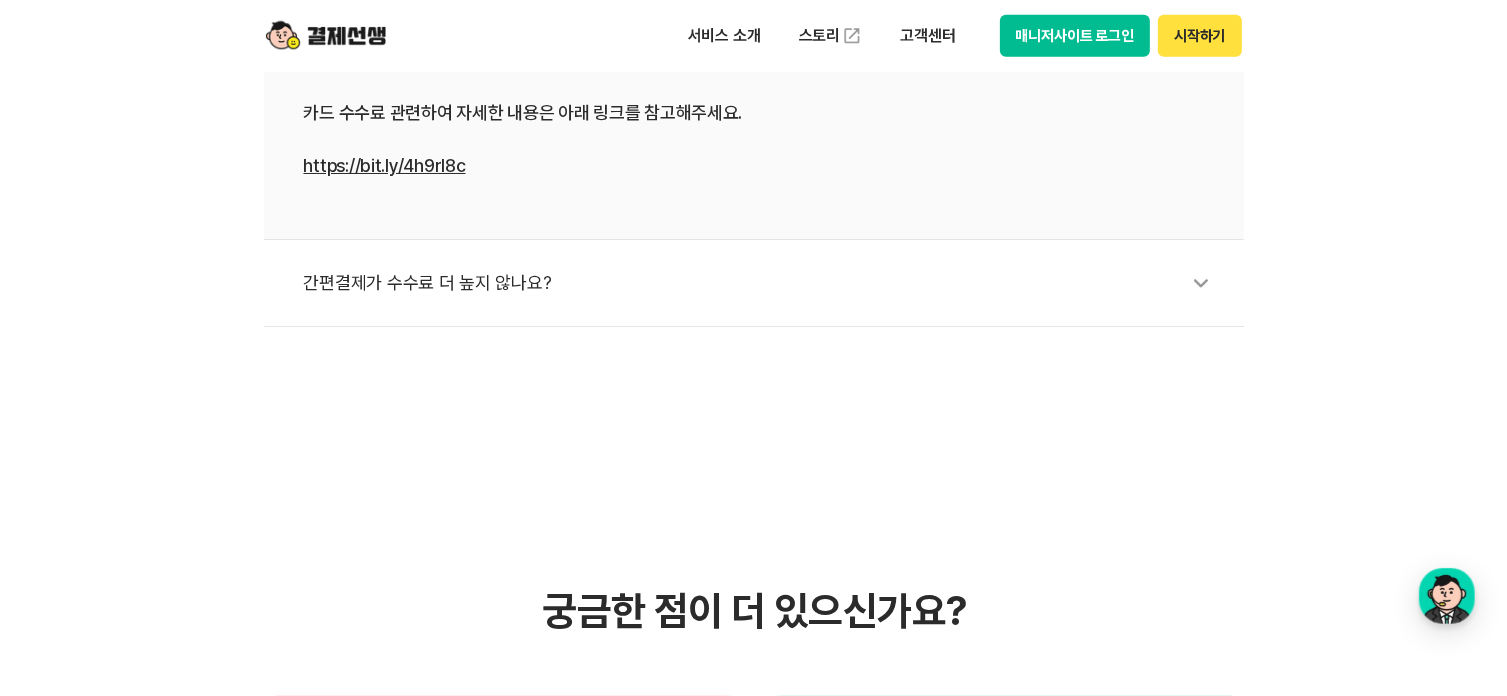 scroll, scrollTop: 1000, scrollLeft: 0, axis: vertical 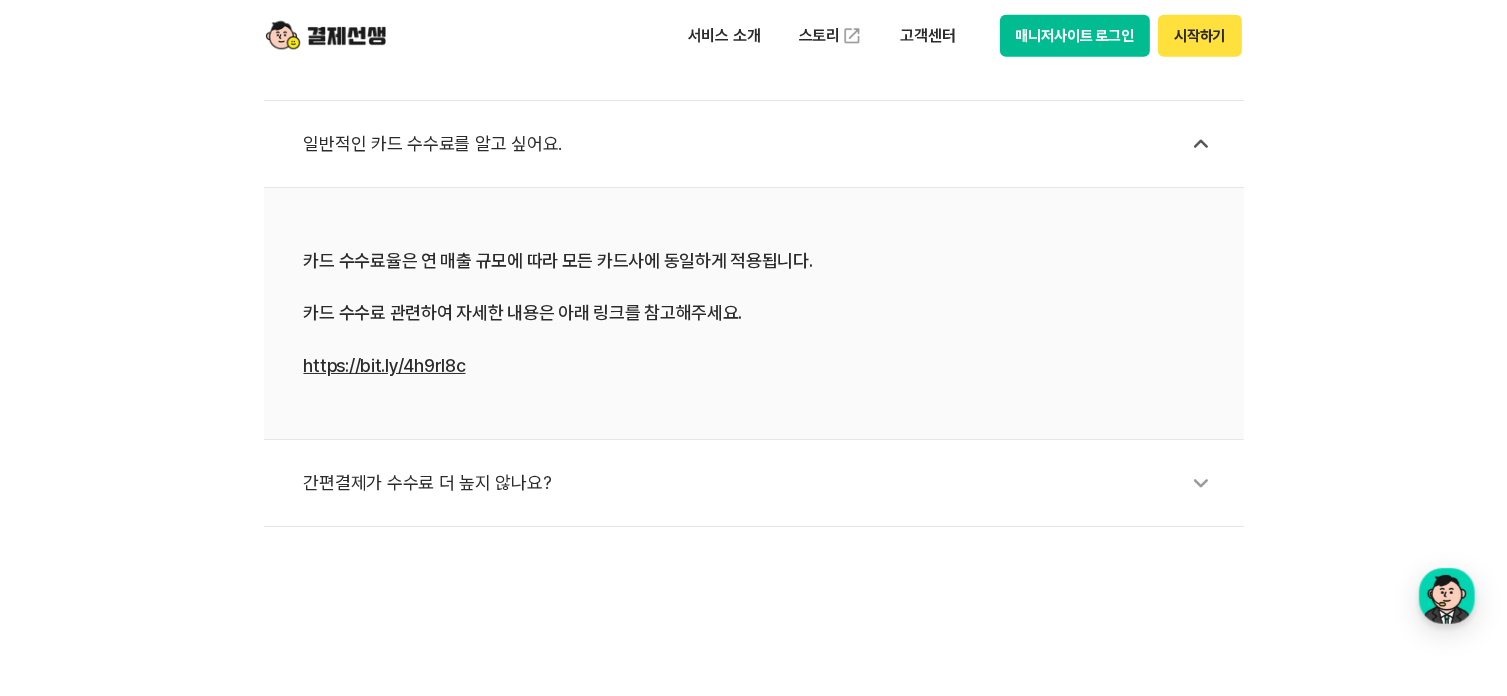 click on "https://bit.ly/4h9rI8c" at bounding box center (385, 365) 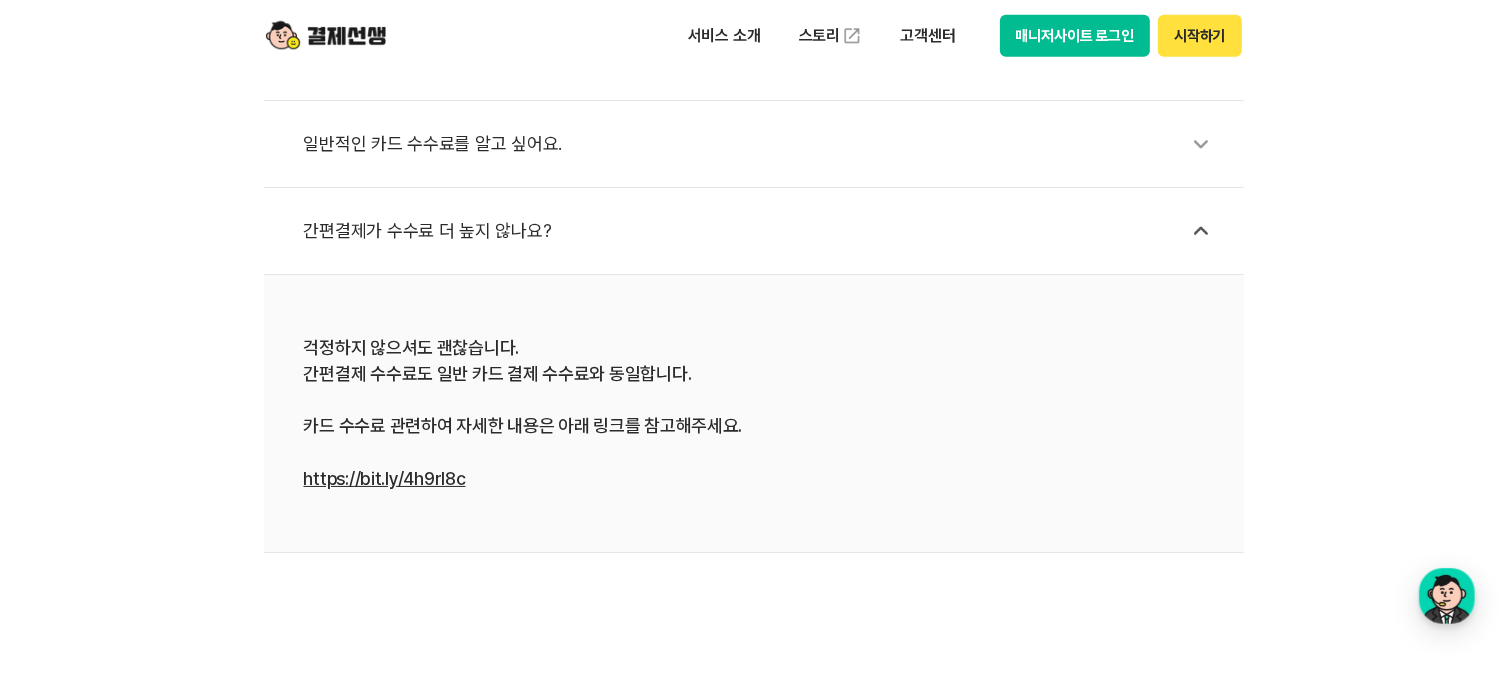 click on "간편결제가 수수료 더 높지 않나요?" at bounding box center (764, 231) 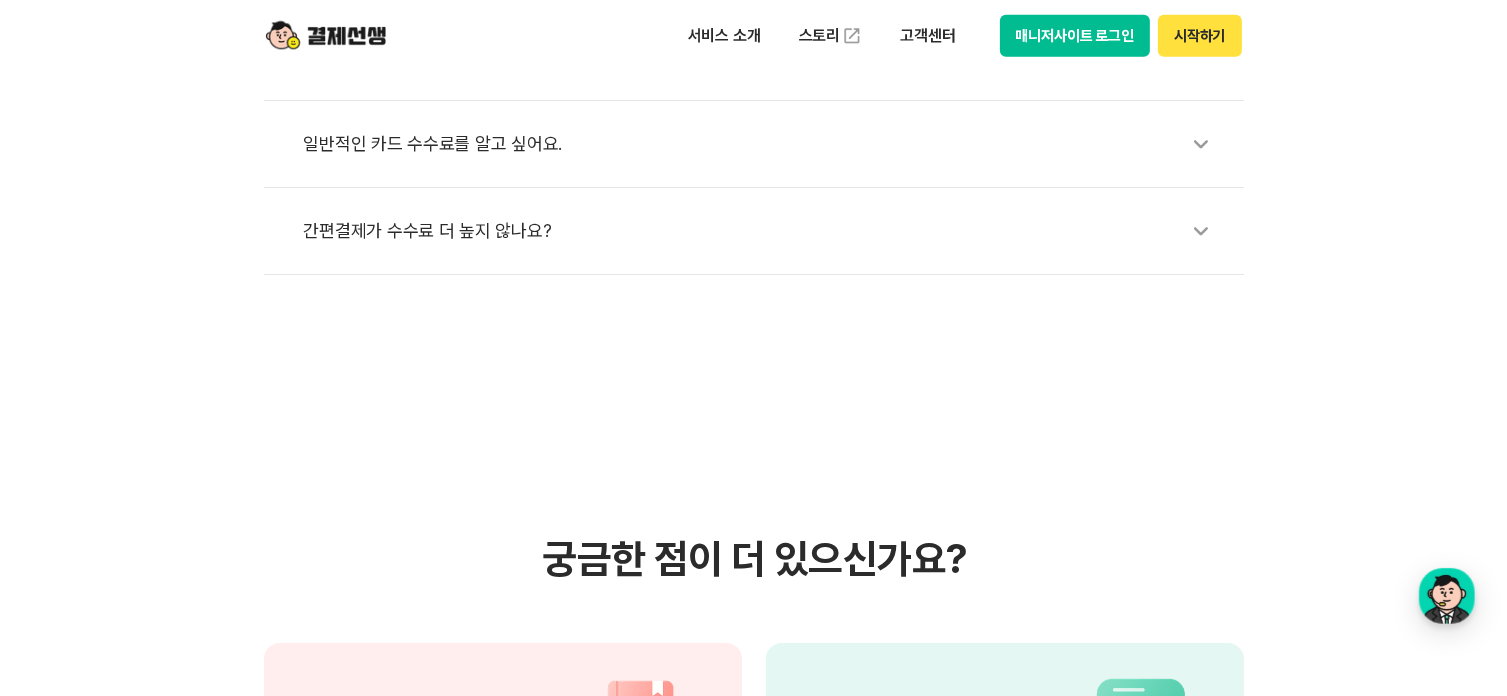 click on "일반적인 카드 수수료를 알고 싶어요." at bounding box center (754, 144) 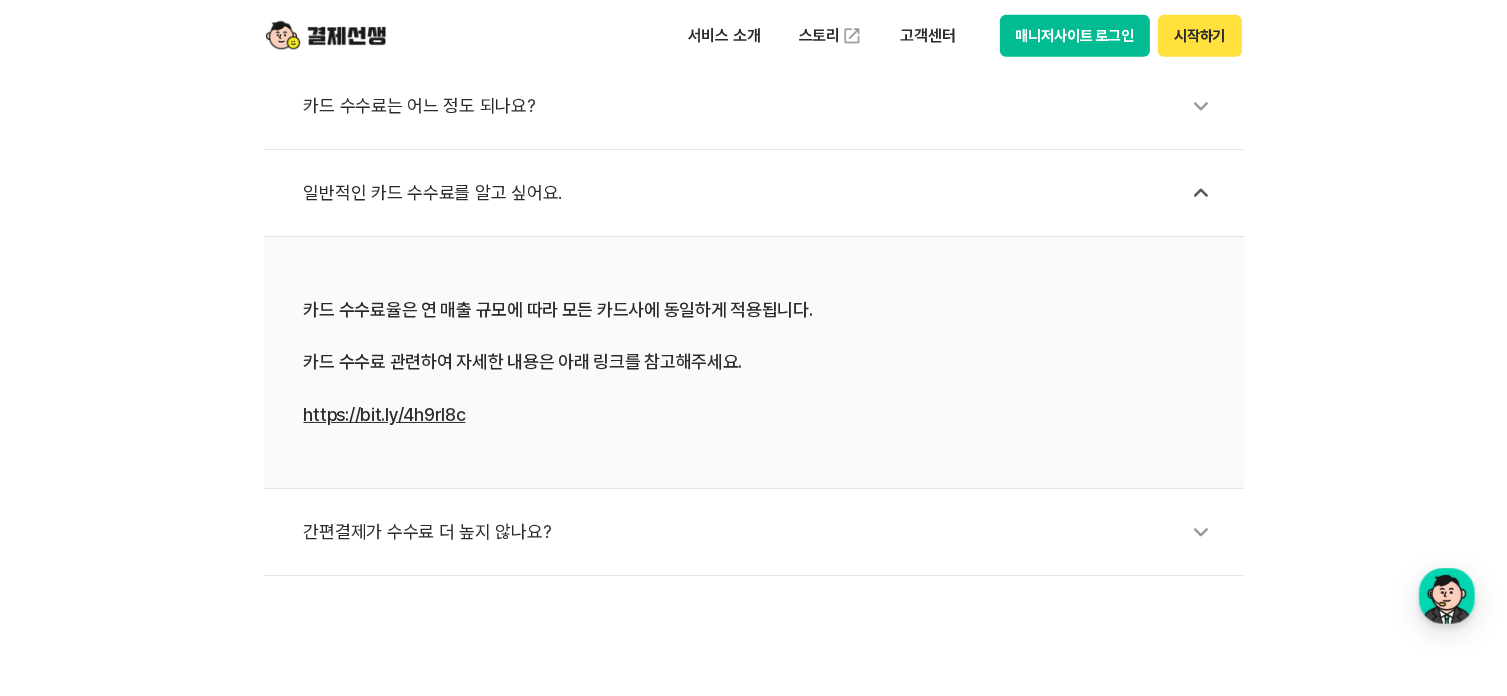 scroll, scrollTop: 1000, scrollLeft: 0, axis: vertical 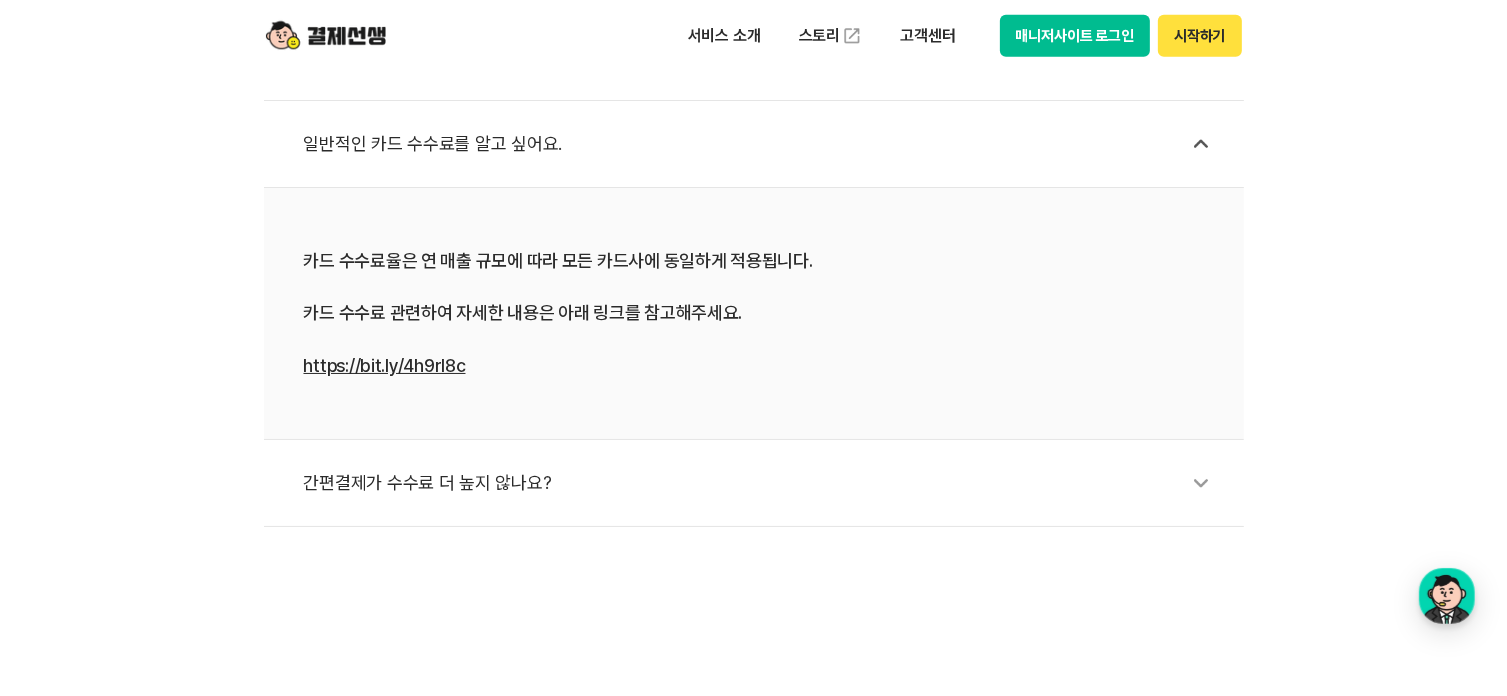 click on "간편결제가 수수료 더 높지 않나요?" at bounding box center (764, 483) 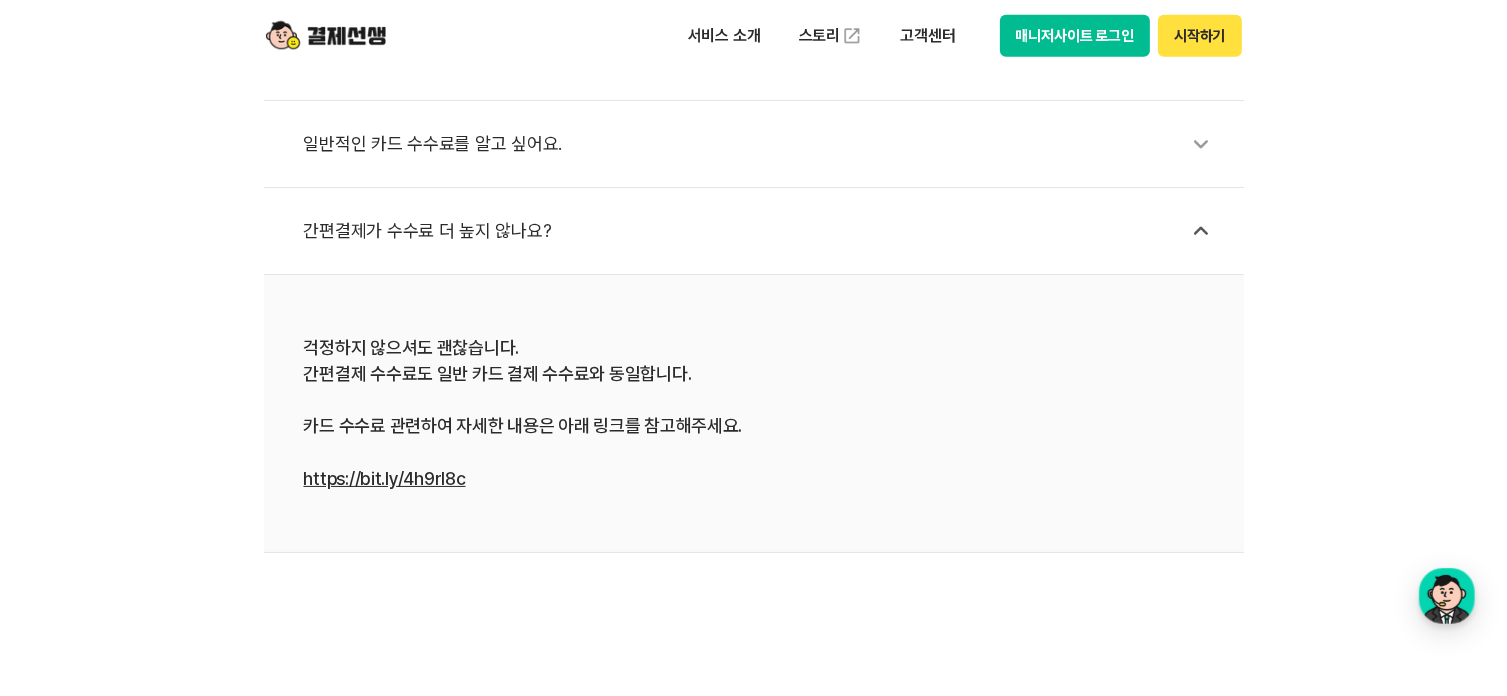 click on "https://bit.ly/4h9rI8c" at bounding box center (385, 478) 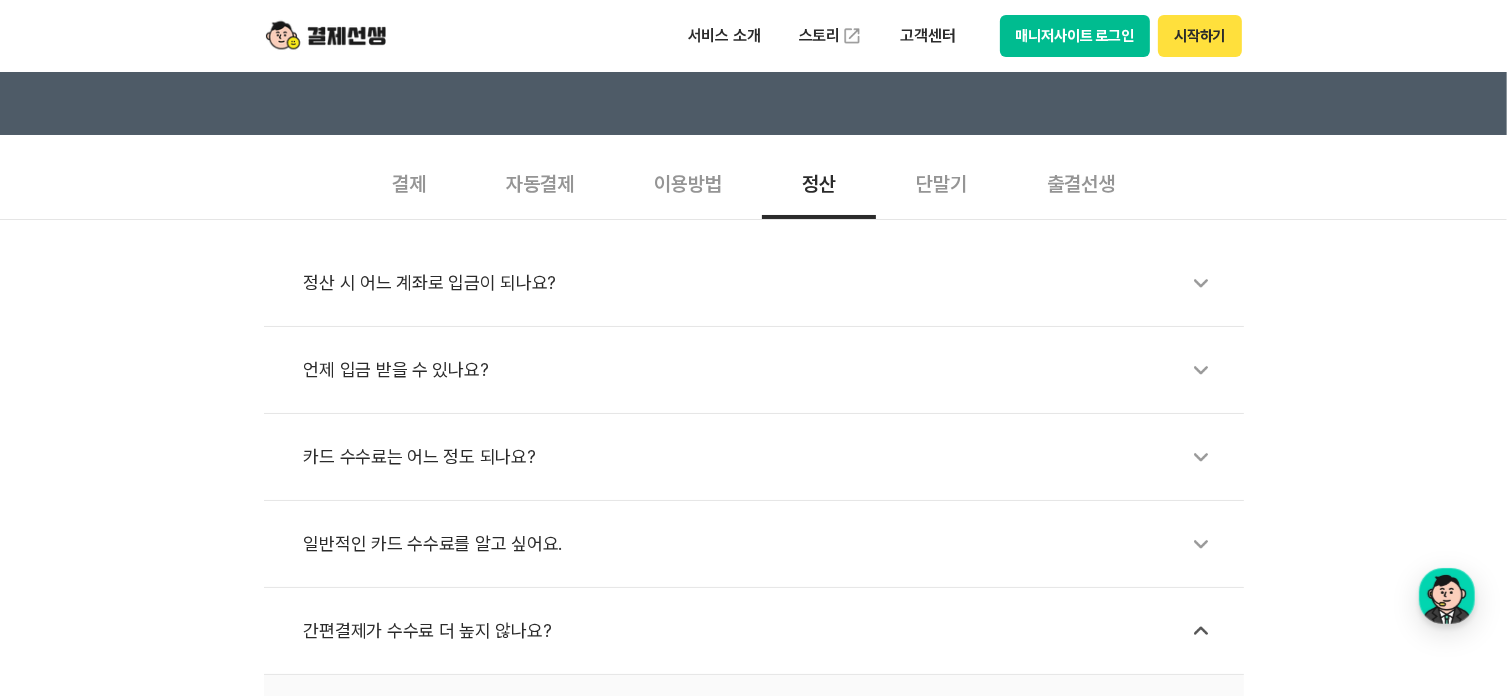scroll, scrollTop: 500, scrollLeft: 0, axis: vertical 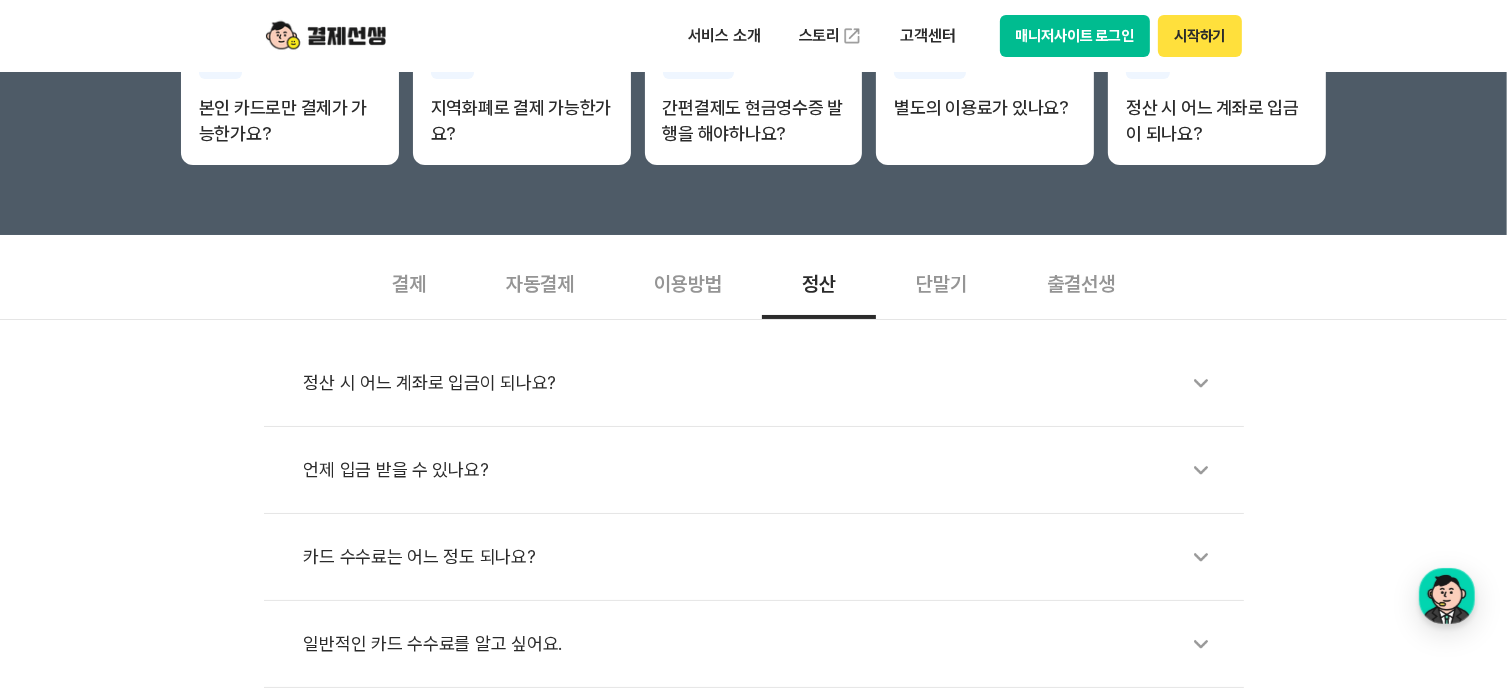 click on "이용방법" at bounding box center [688, 282] 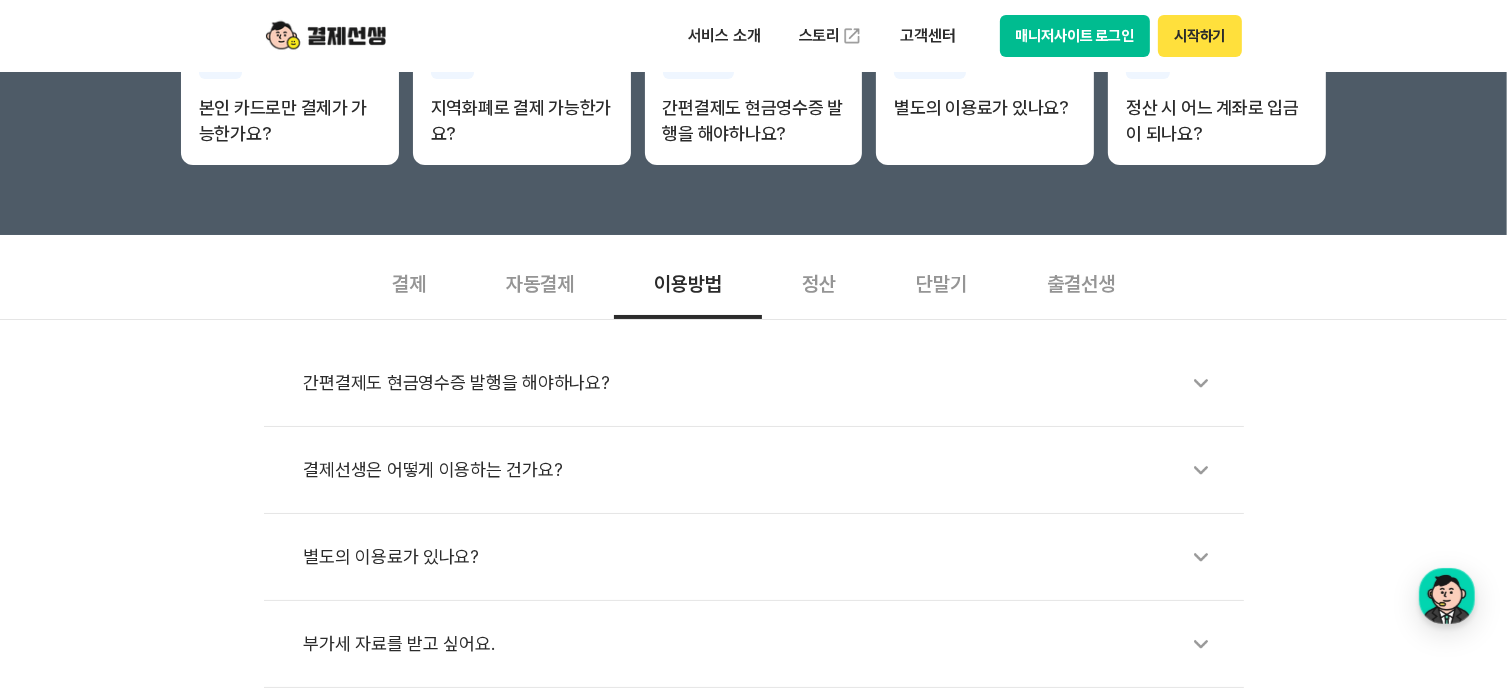 click on "간편결제도 현금영수증 발행을 해야하나요? 결제선생은 어떻게 이용하는 건가요? 별도의 이용료가 있나요? 부가세 자료를 받고 싶어요." at bounding box center (754, 514) 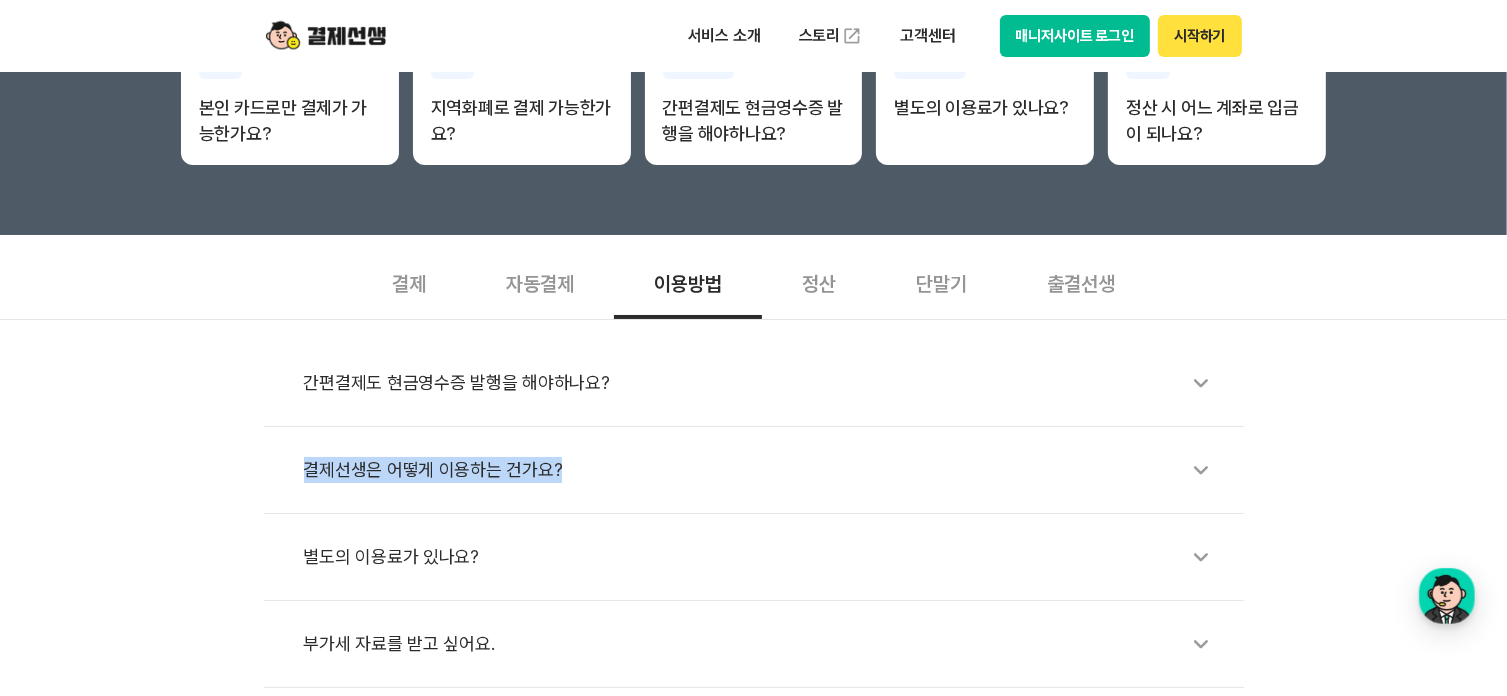 click on "결제선생은 어떻게 이용하는 건가요?" at bounding box center [764, 470] 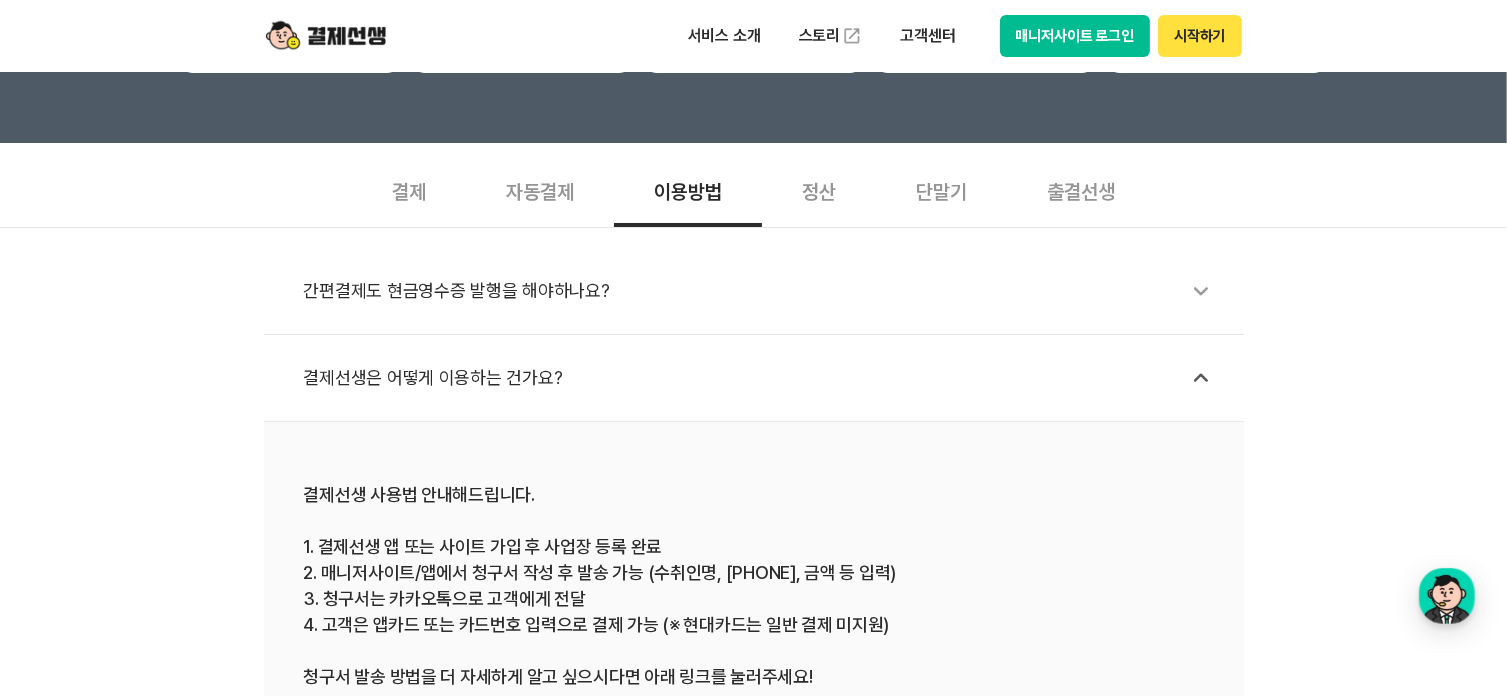 scroll, scrollTop: 700, scrollLeft: 0, axis: vertical 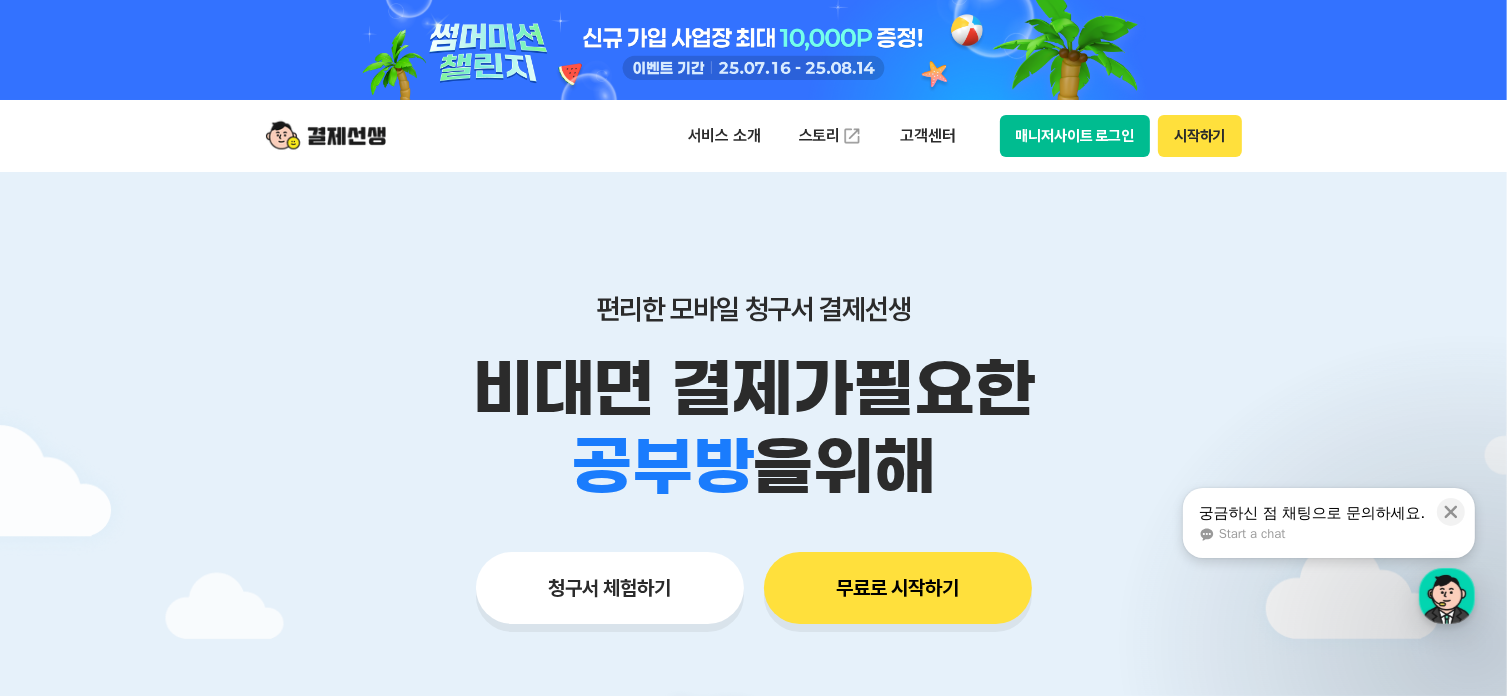 drag, startPoint x: 1009, startPoint y: 264, endPoint x: 956, endPoint y: 268, distance: 53.15073 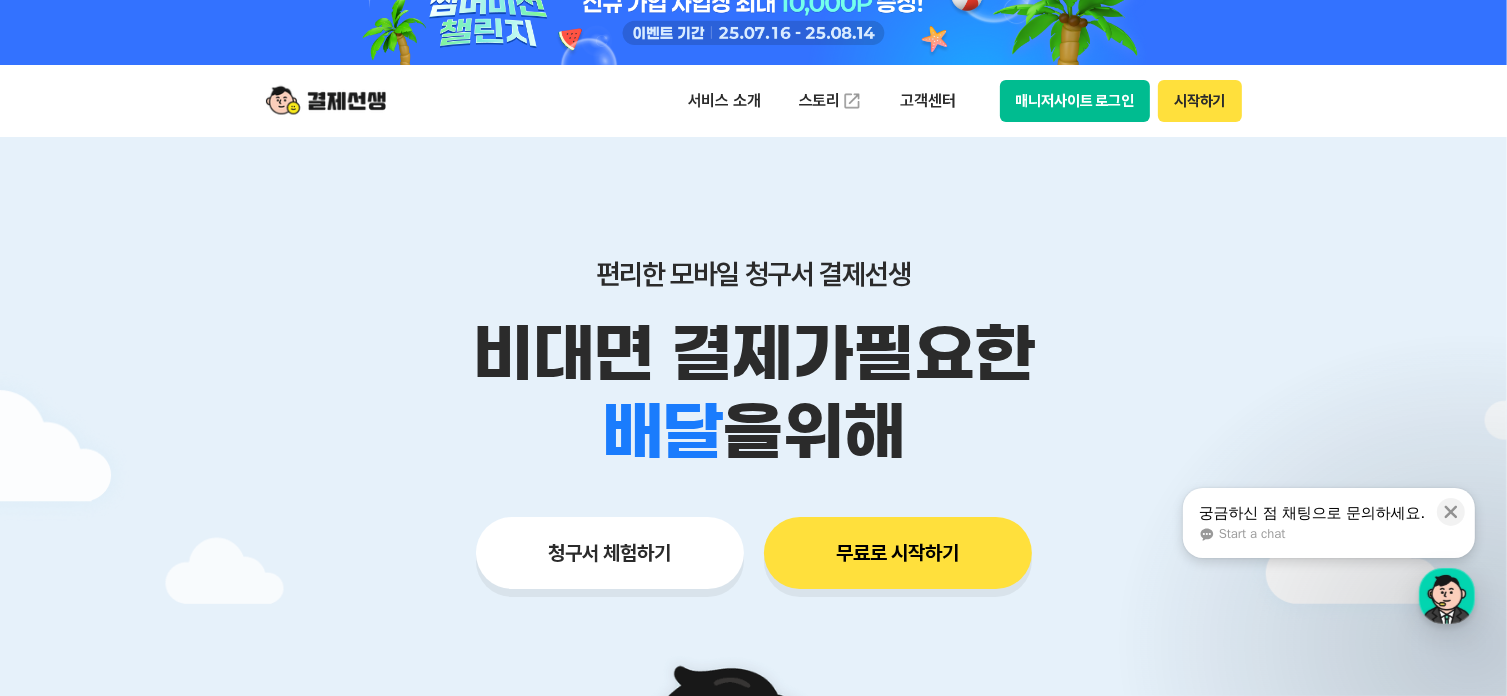 scroll, scrollTop: 0, scrollLeft: 0, axis: both 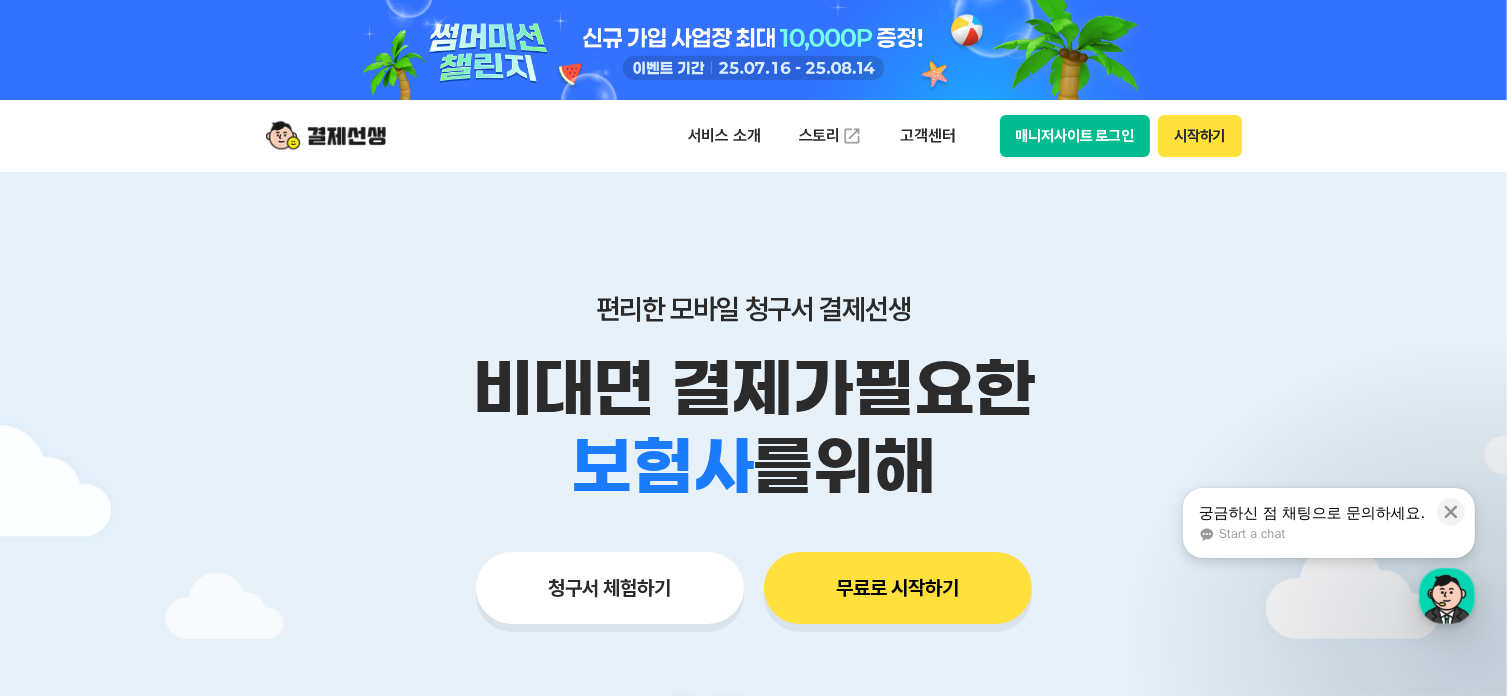 drag, startPoint x: 900, startPoint y: 234, endPoint x: 844, endPoint y: 245, distance: 57.070133 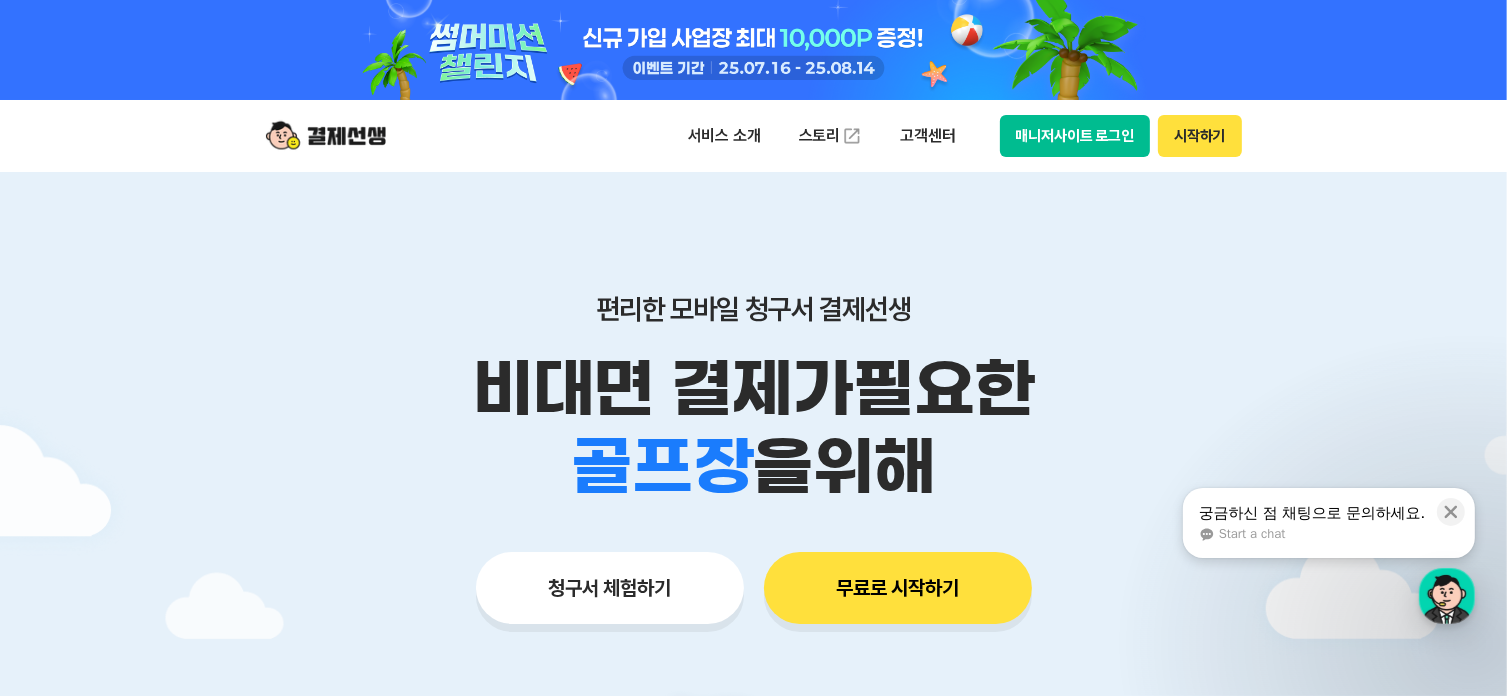 drag, startPoint x: 788, startPoint y: 245, endPoint x: 717, endPoint y: 211, distance: 78.72102 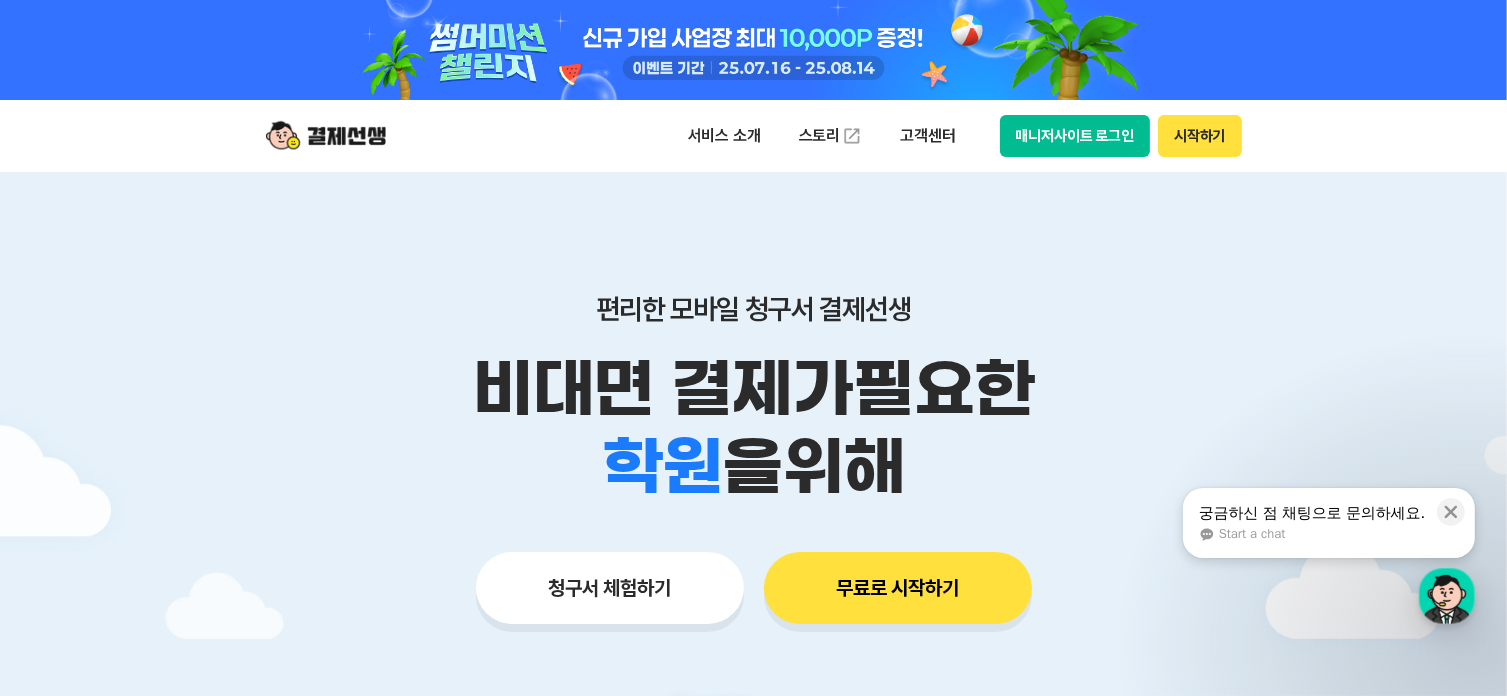 click at bounding box center (754, 50) 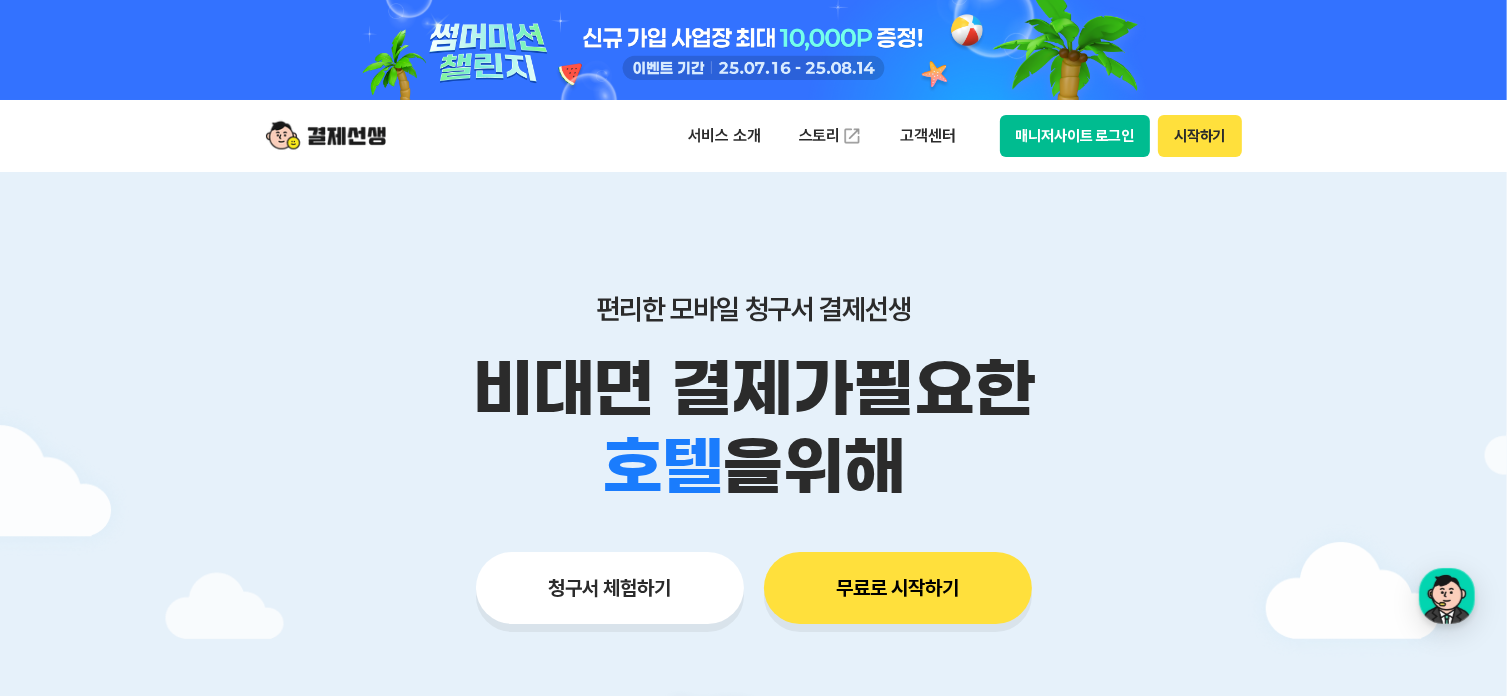 click on "무료로 시작하기" at bounding box center [898, 588] 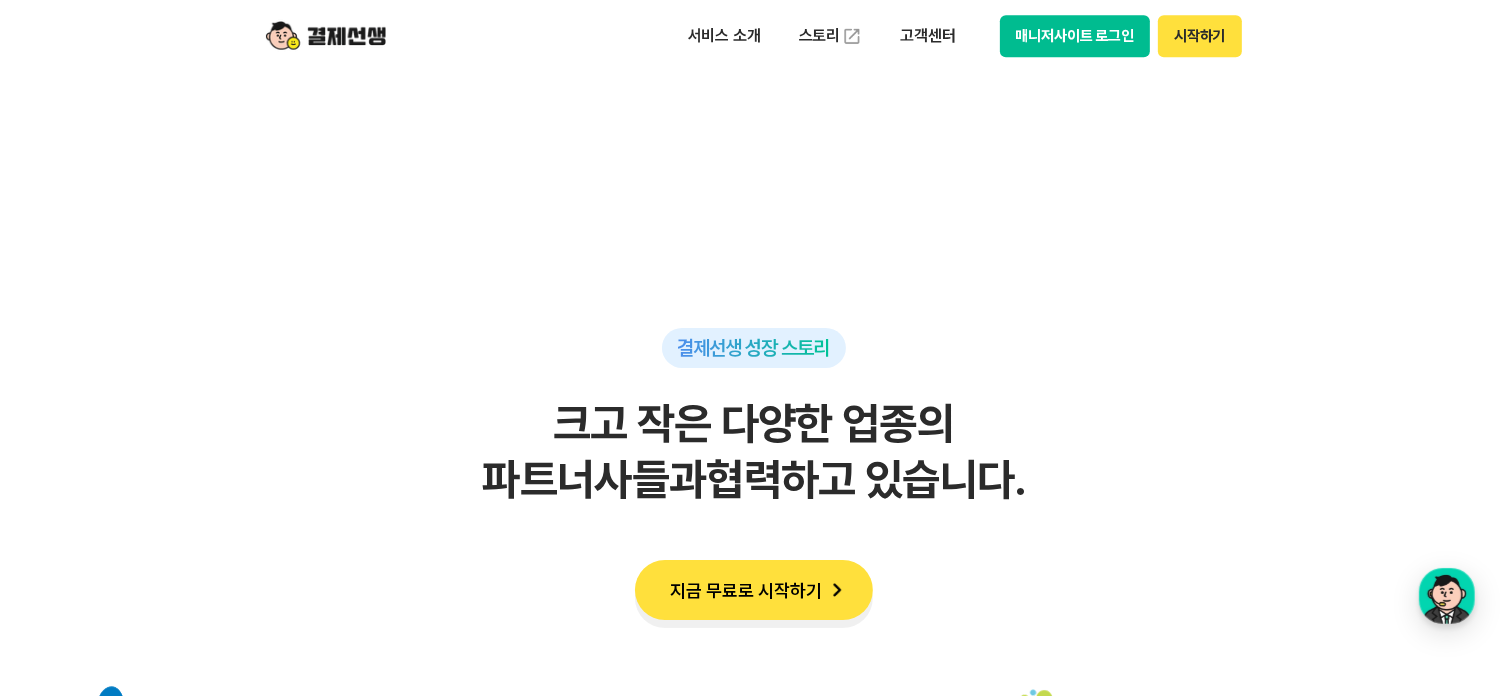 scroll, scrollTop: 6100, scrollLeft: 0, axis: vertical 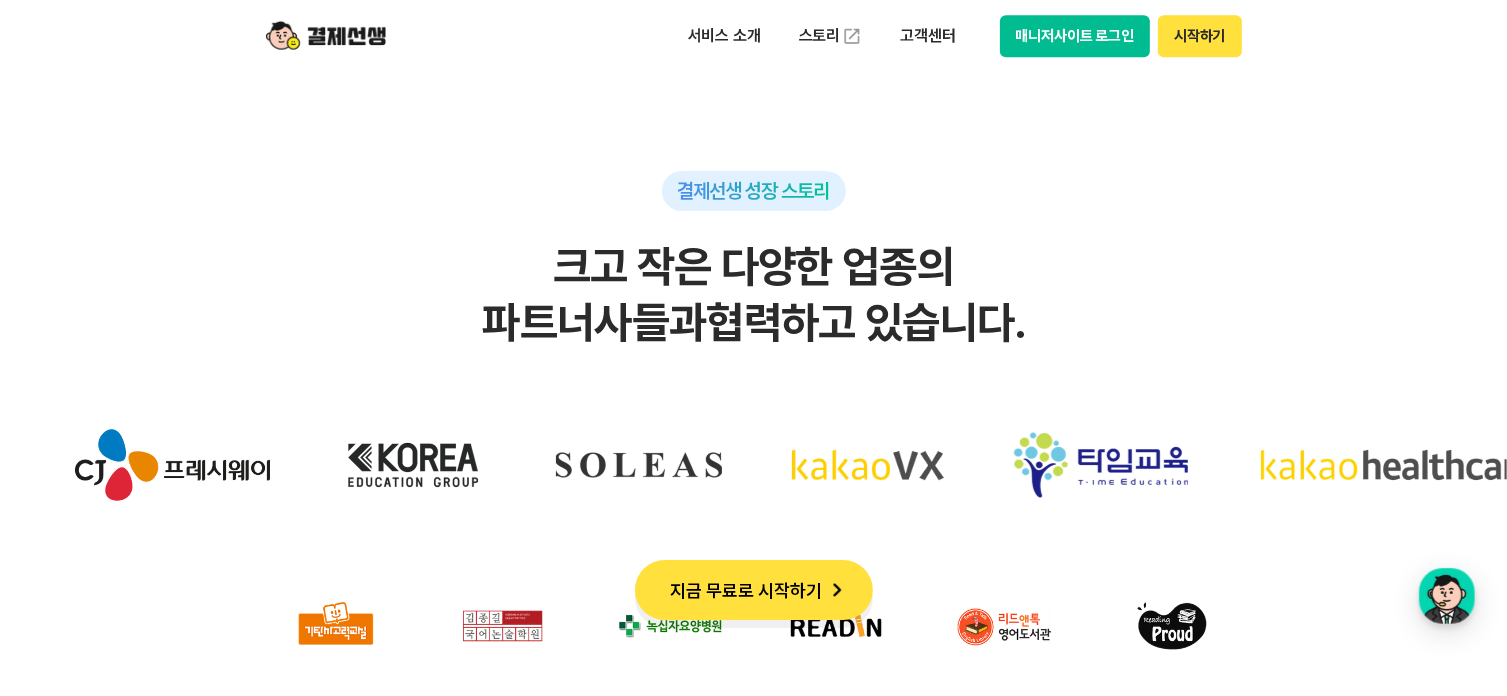 click on "결제선생 성장 스토리" at bounding box center [754, 191] 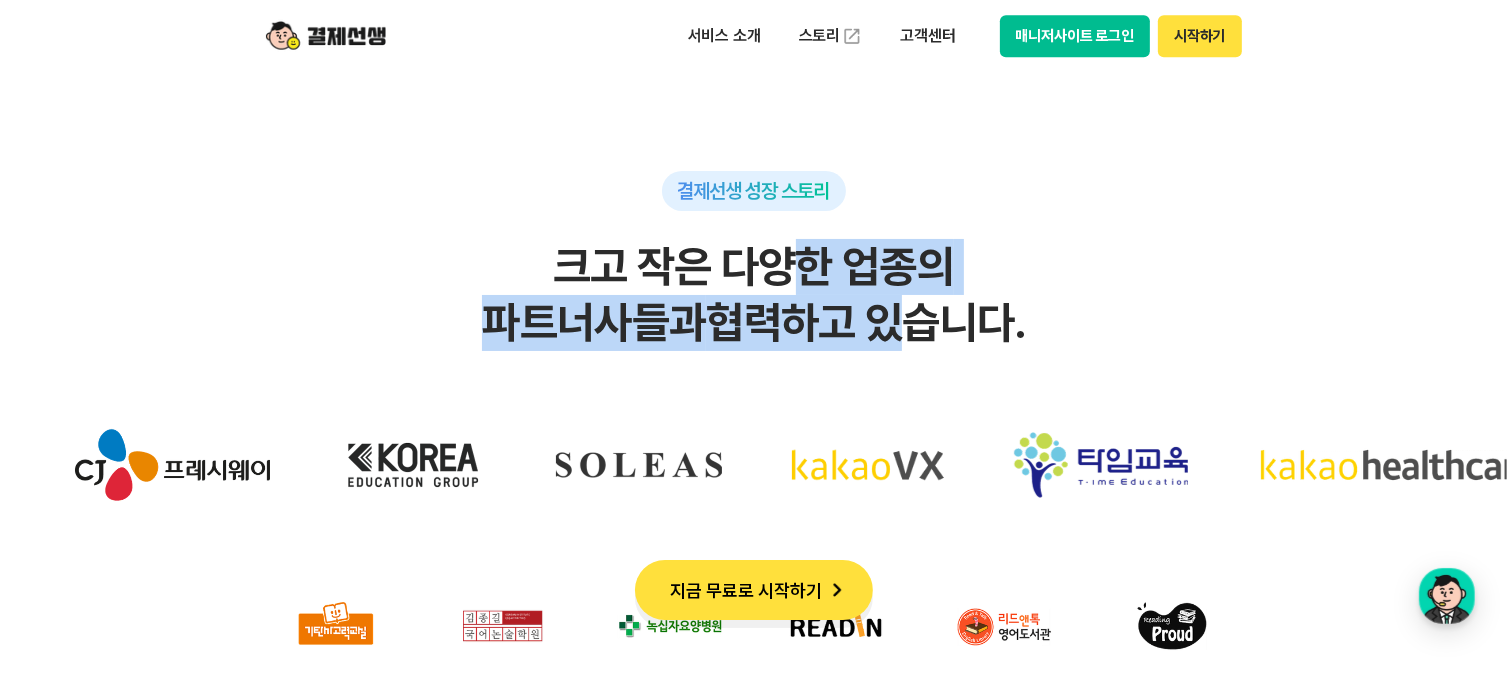 drag, startPoint x: 924, startPoint y: 295, endPoint x: 985, endPoint y: 303, distance: 61.522354 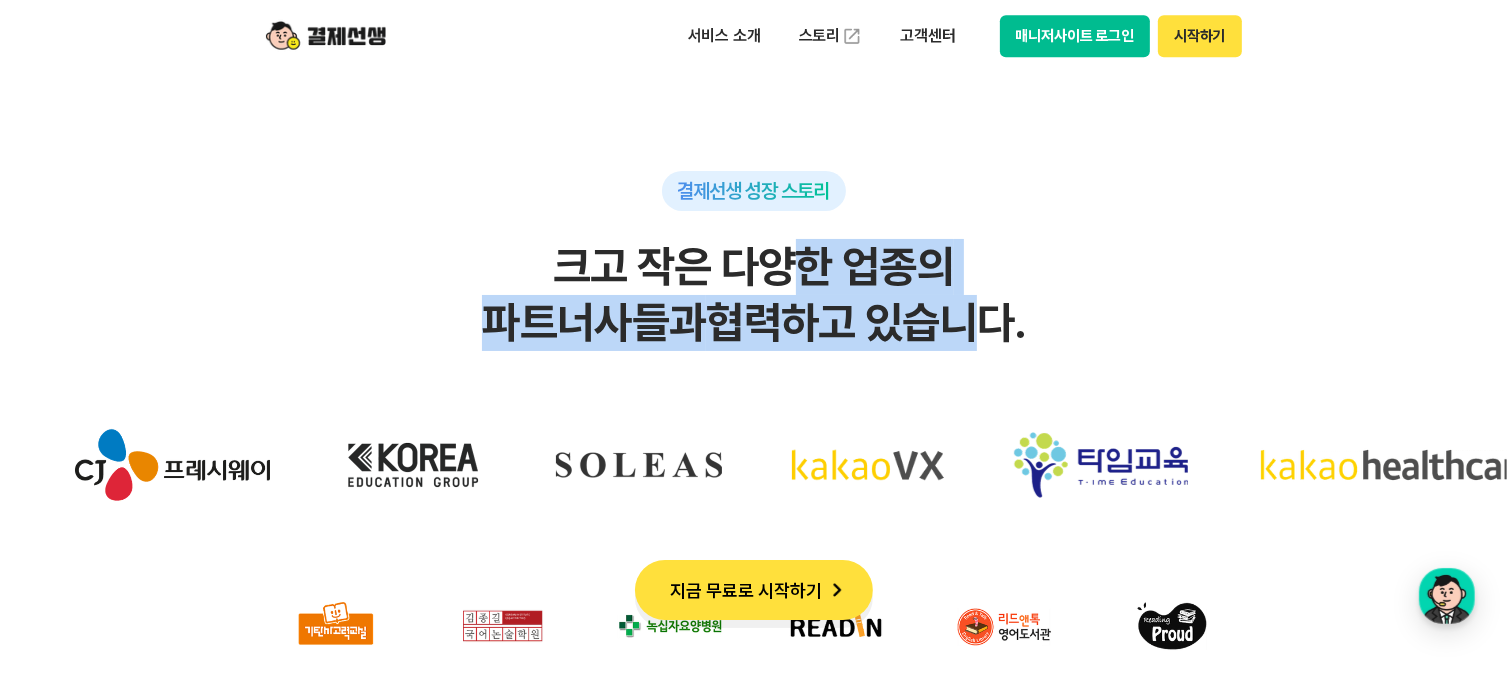 click on "크고 작은 다양한 업종의  파트너사들과  협력하고 있습니다." at bounding box center (753, 295) 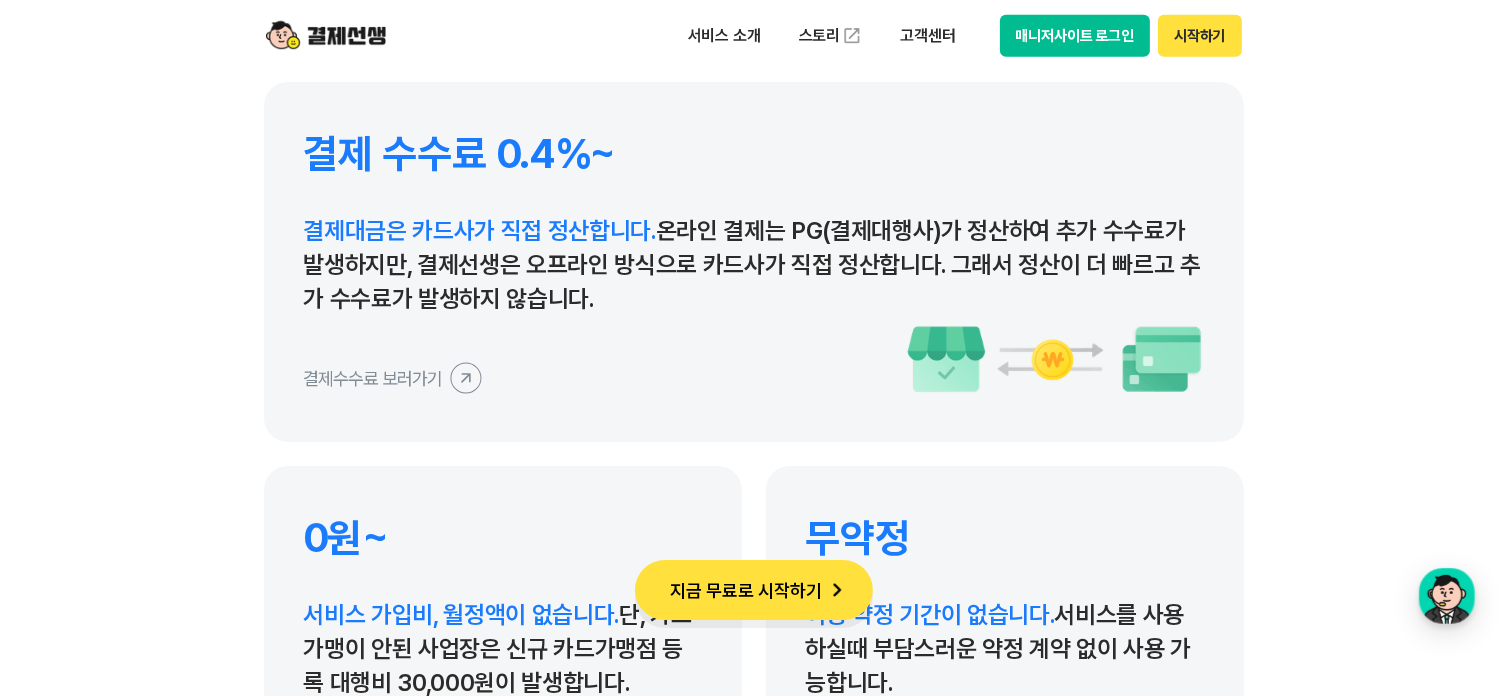 scroll, scrollTop: 9500, scrollLeft: 0, axis: vertical 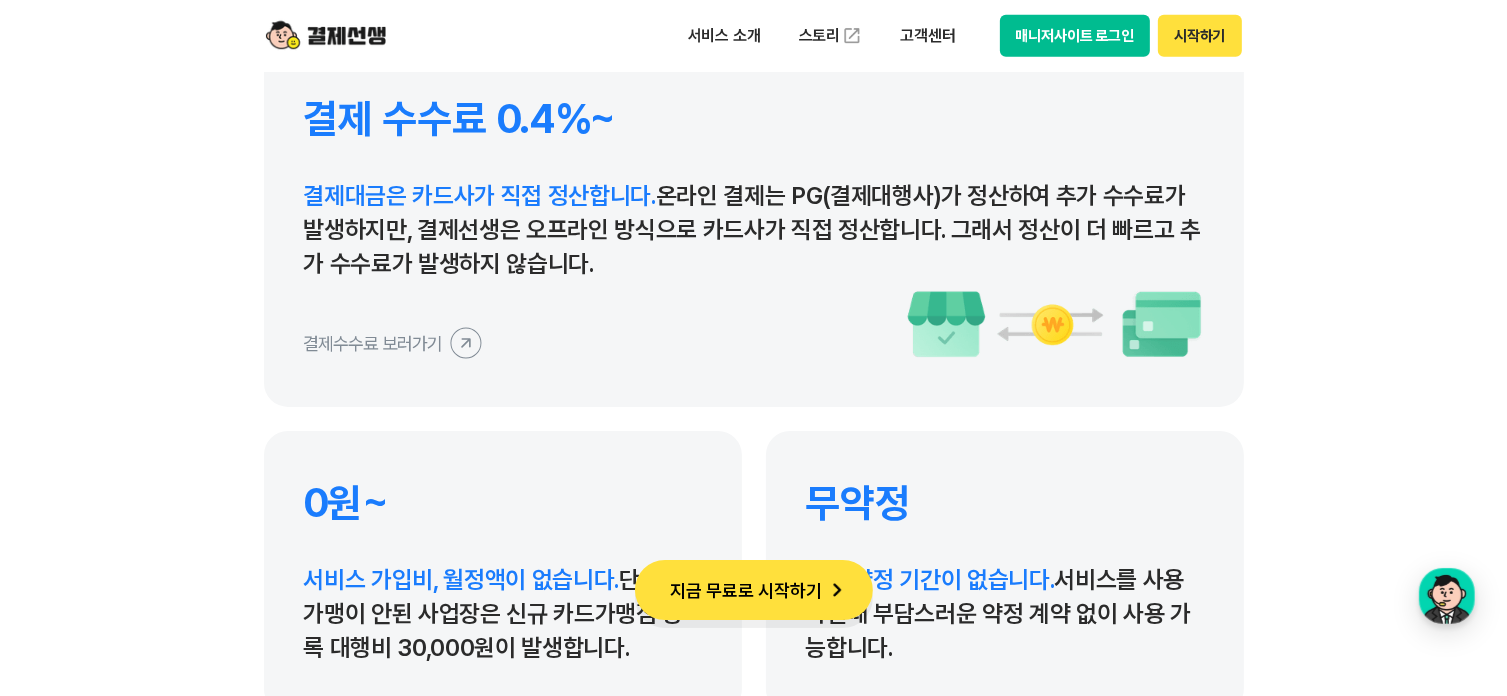 drag, startPoint x: 1265, startPoint y: 195, endPoint x: 1305, endPoint y: 151, distance: 59.464275 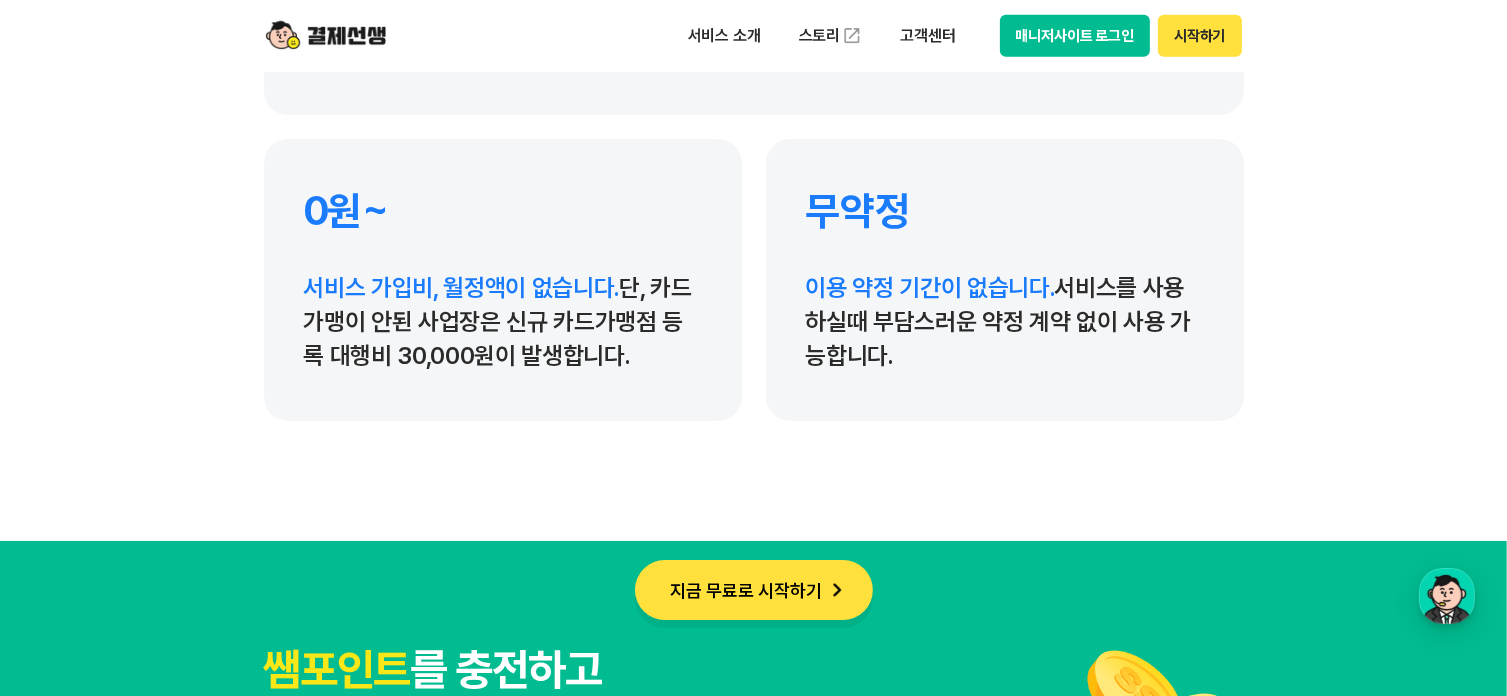 scroll, scrollTop: 9800, scrollLeft: 0, axis: vertical 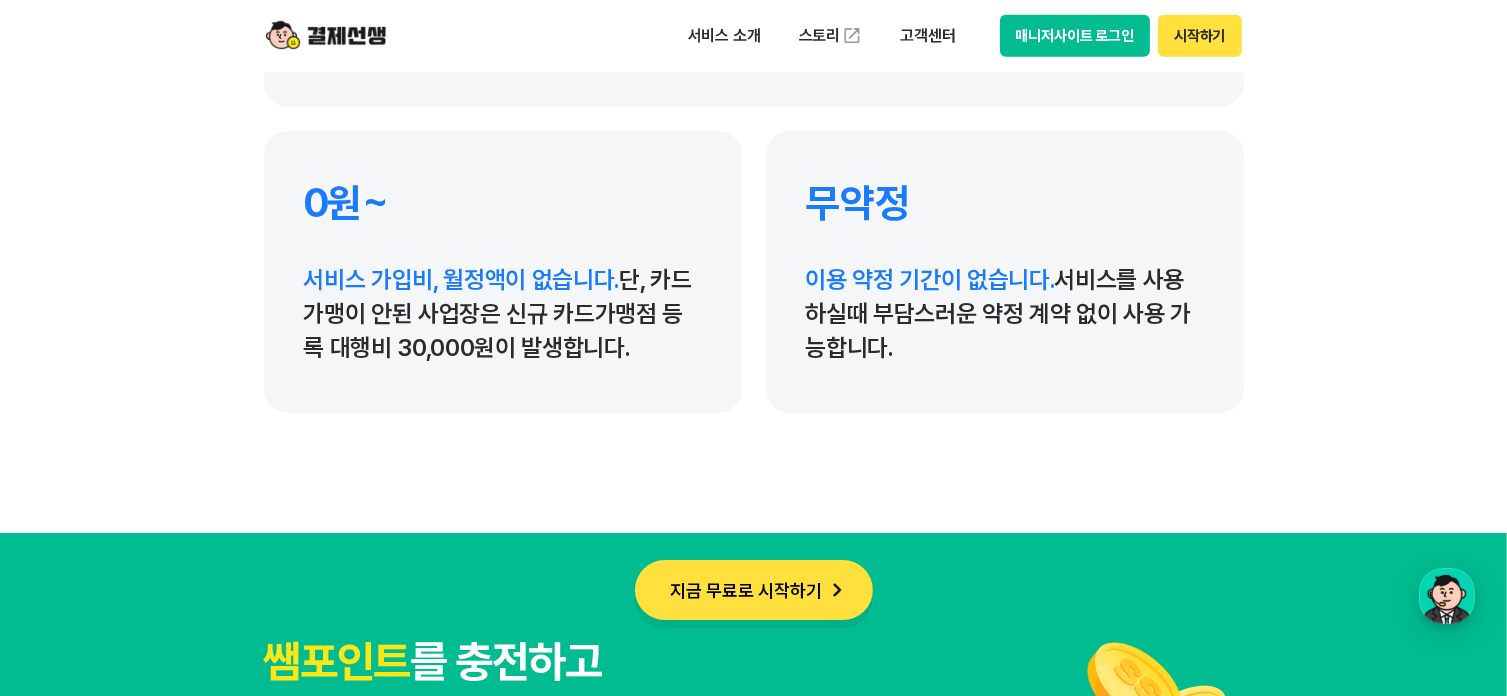 drag, startPoint x: 1271, startPoint y: 193, endPoint x: 1292, endPoint y: 143, distance: 54.230988 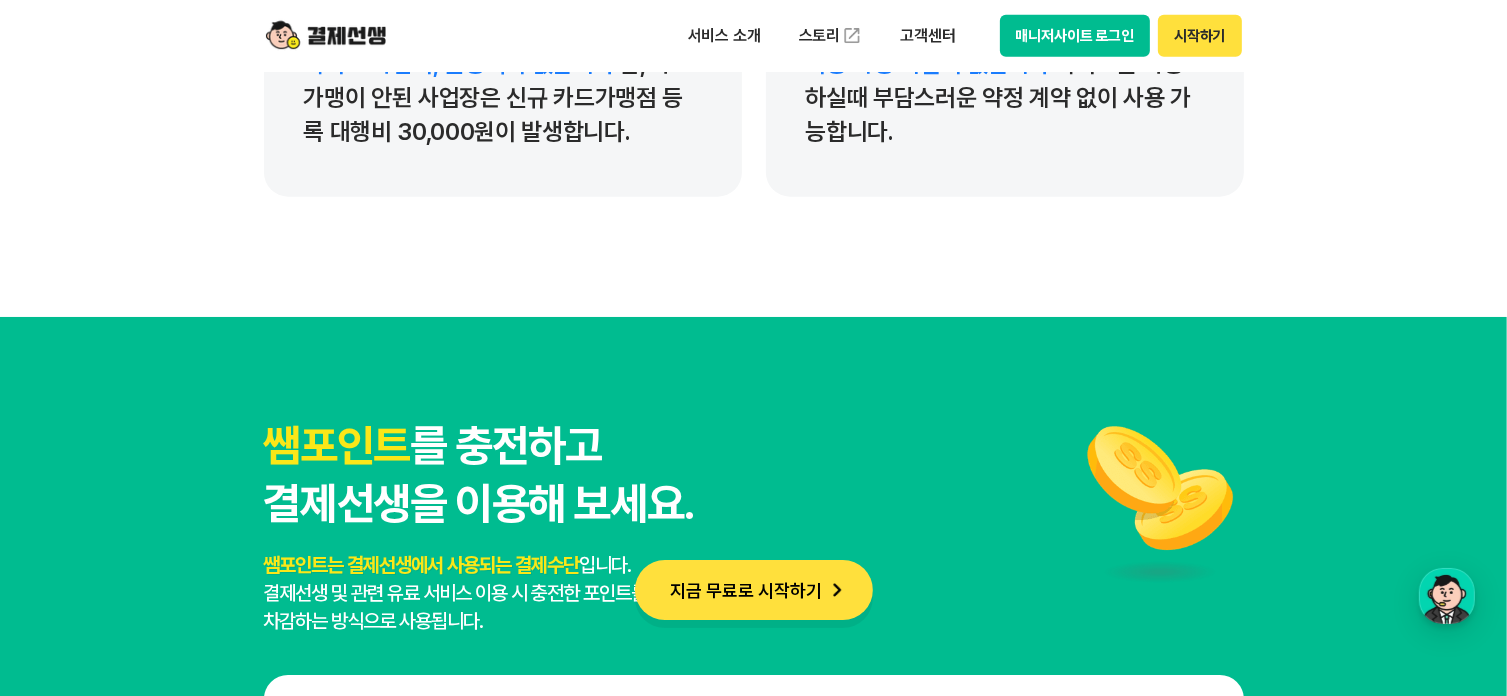 scroll, scrollTop: 9900, scrollLeft: 0, axis: vertical 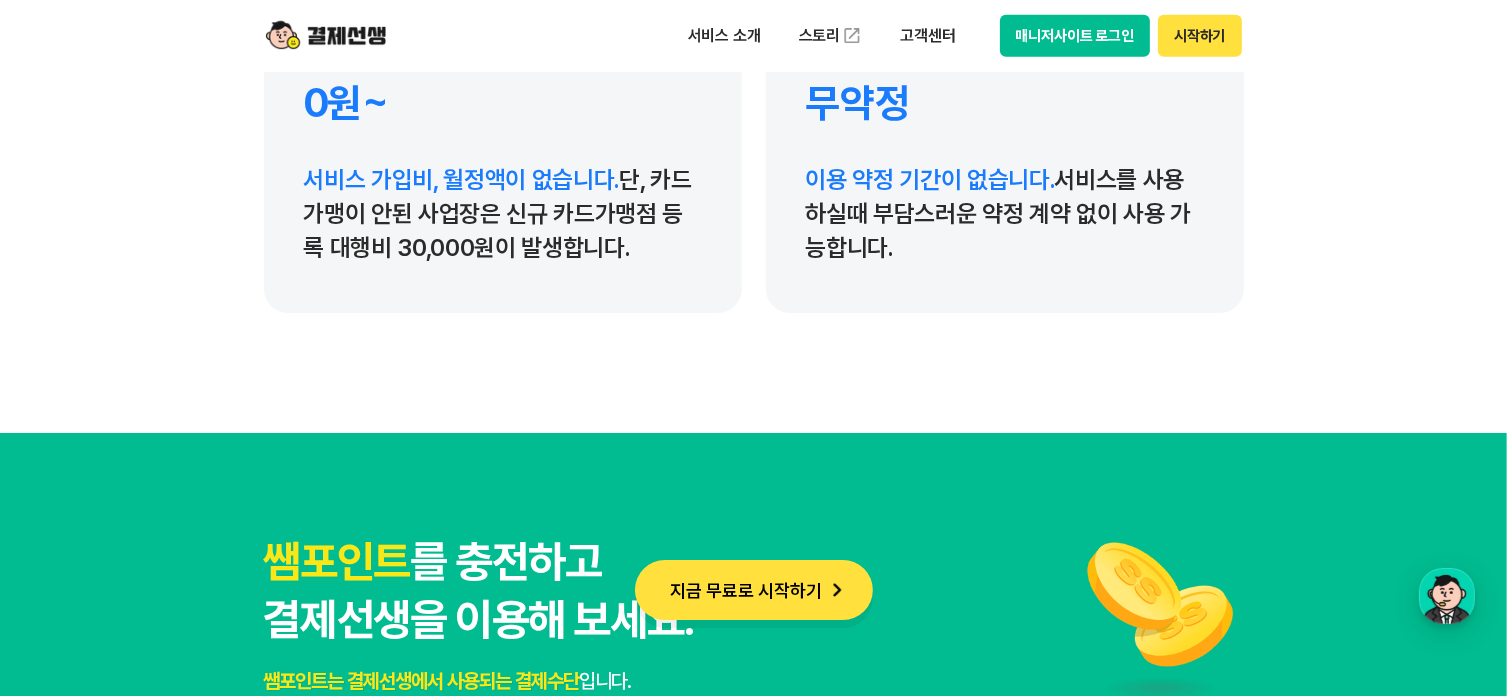 drag, startPoint x: 960, startPoint y: 395, endPoint x: 944, endPoint y: 409, distance: 21.260292 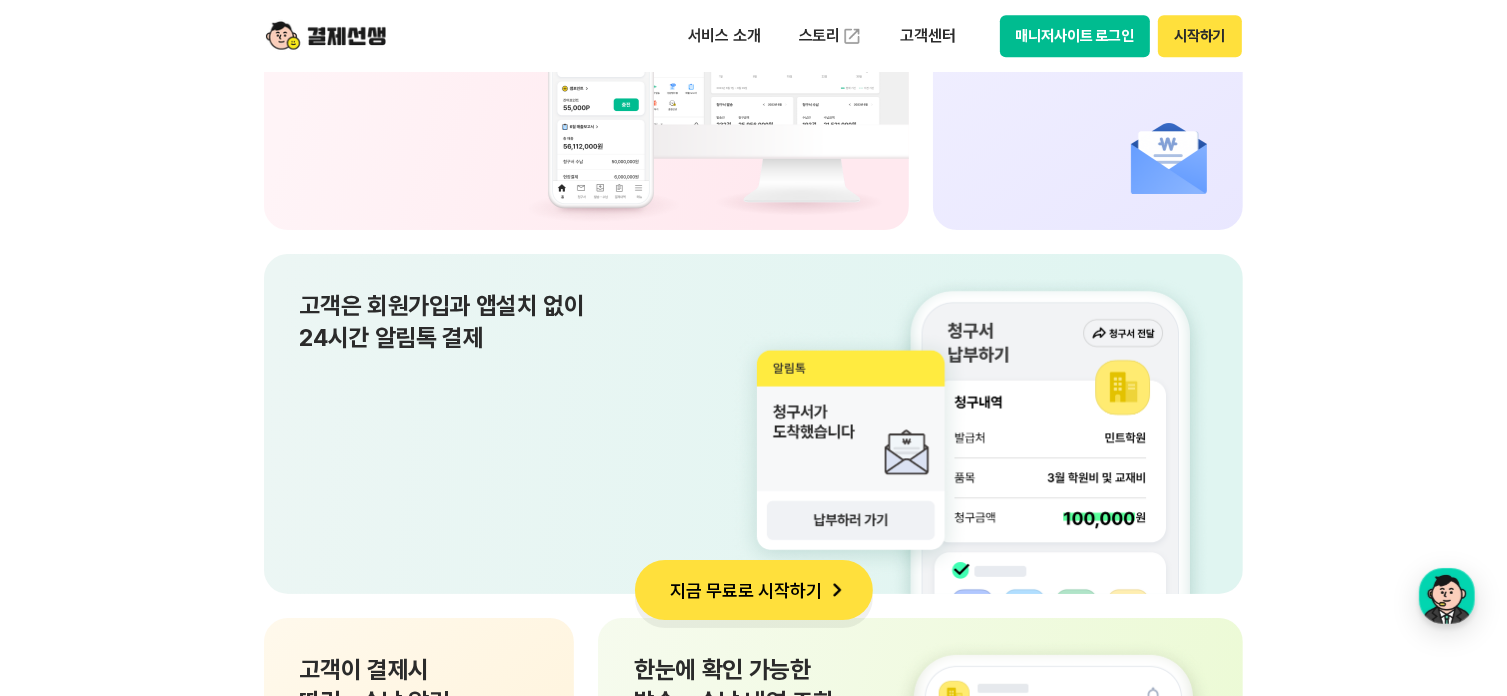 scroll, scrollTop: 14000, scrollLeft: 0, axis: vertical 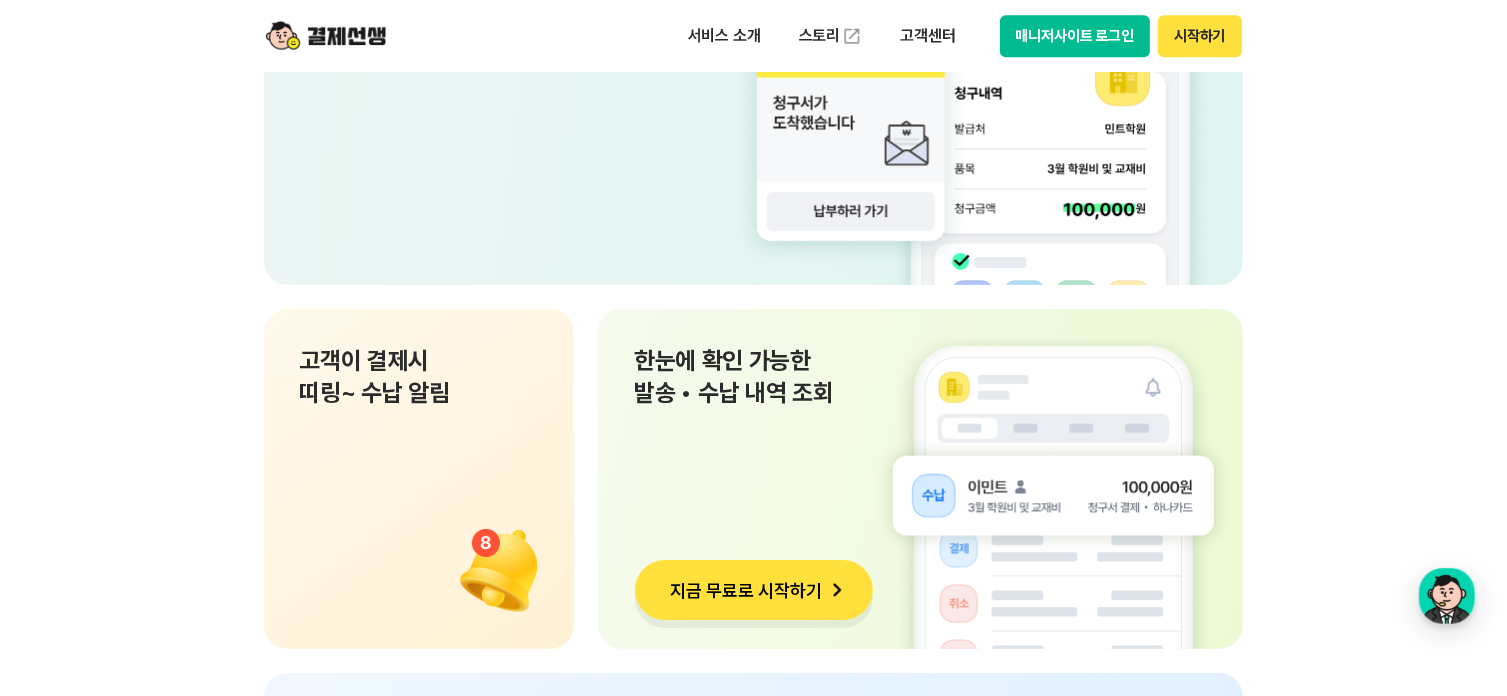 drag, startPoint x: 1302, startPoint y: 262, endPoint x: 1283, endPoint y: 259, distance: 19.235384 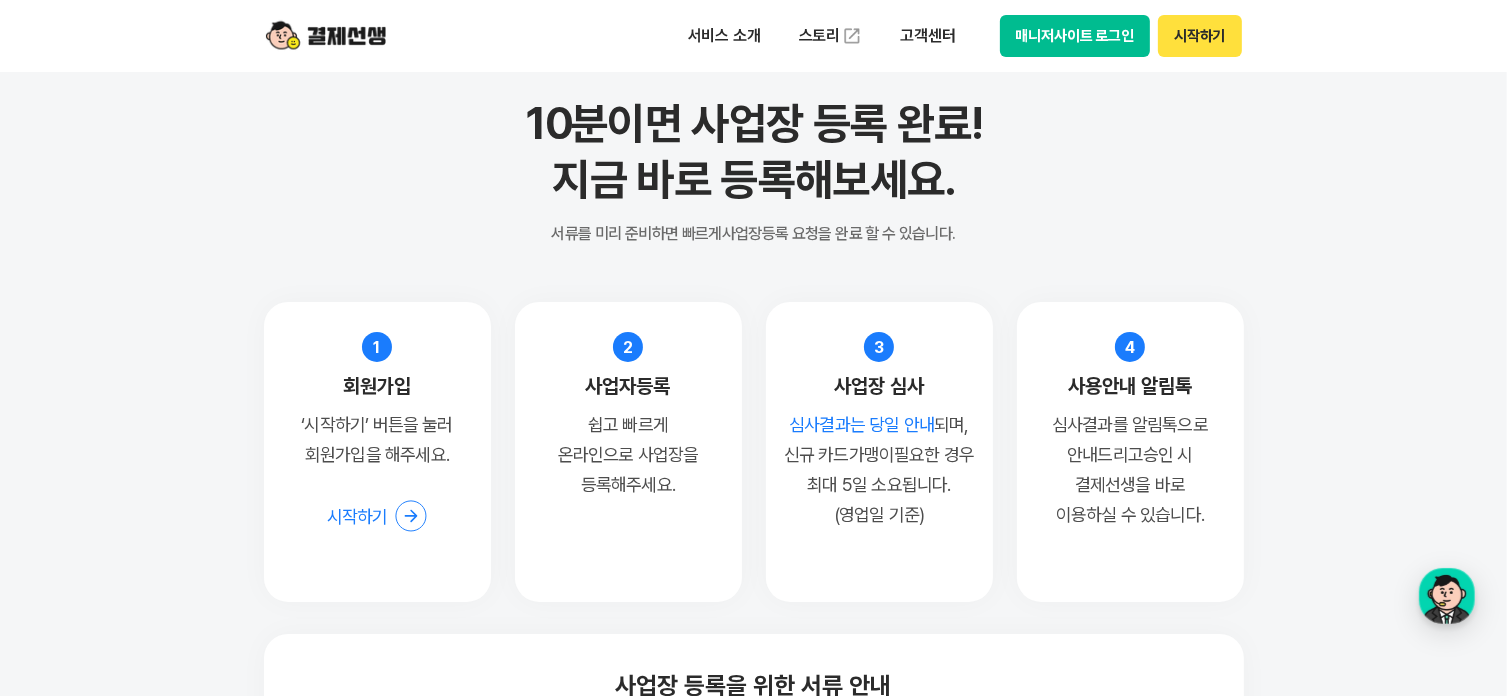 scroll, scrollTop: 15400, scrollLeft: 0, axis: vertical 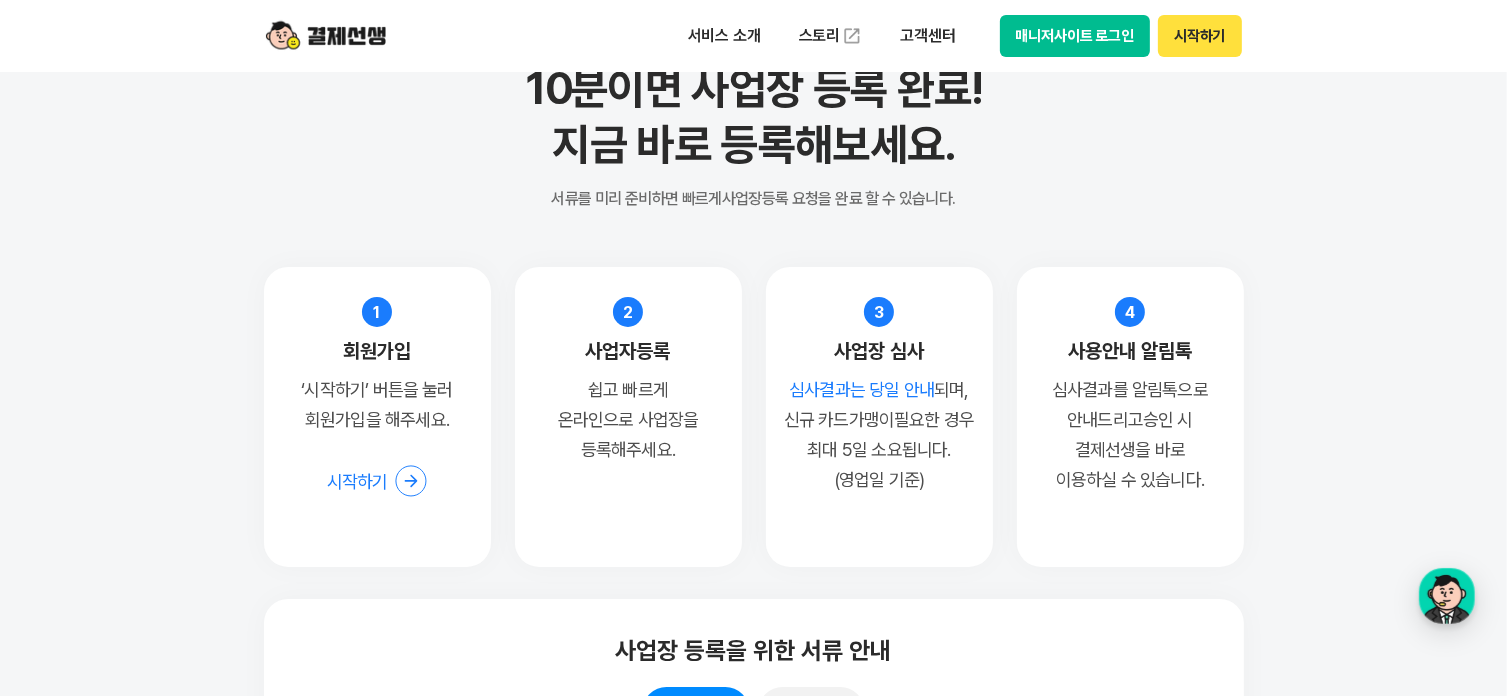 click on "사용안내 알림톡" at bounding box center (1130, 351) 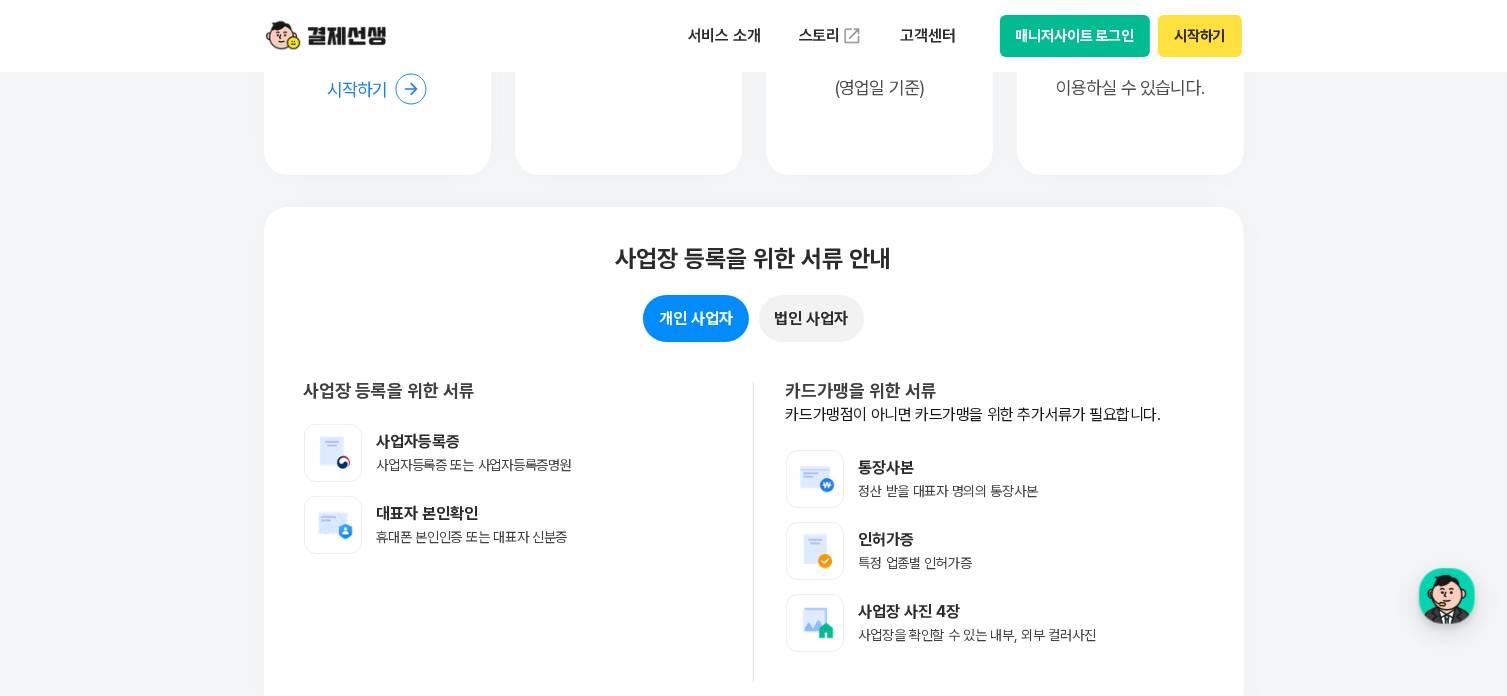 scroll, scrollTop: 15900, scrollLeft: 0, axis: vertical 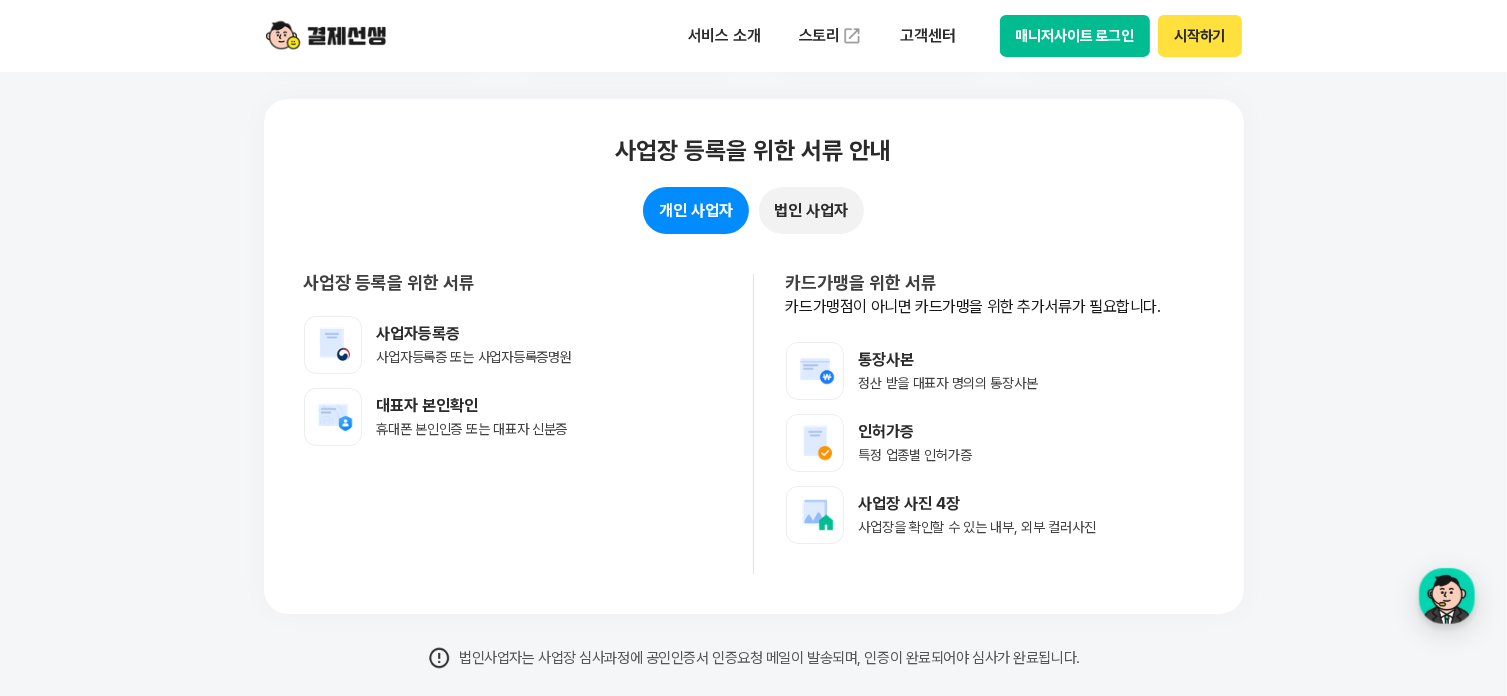 click at bounding box center (333, 345) 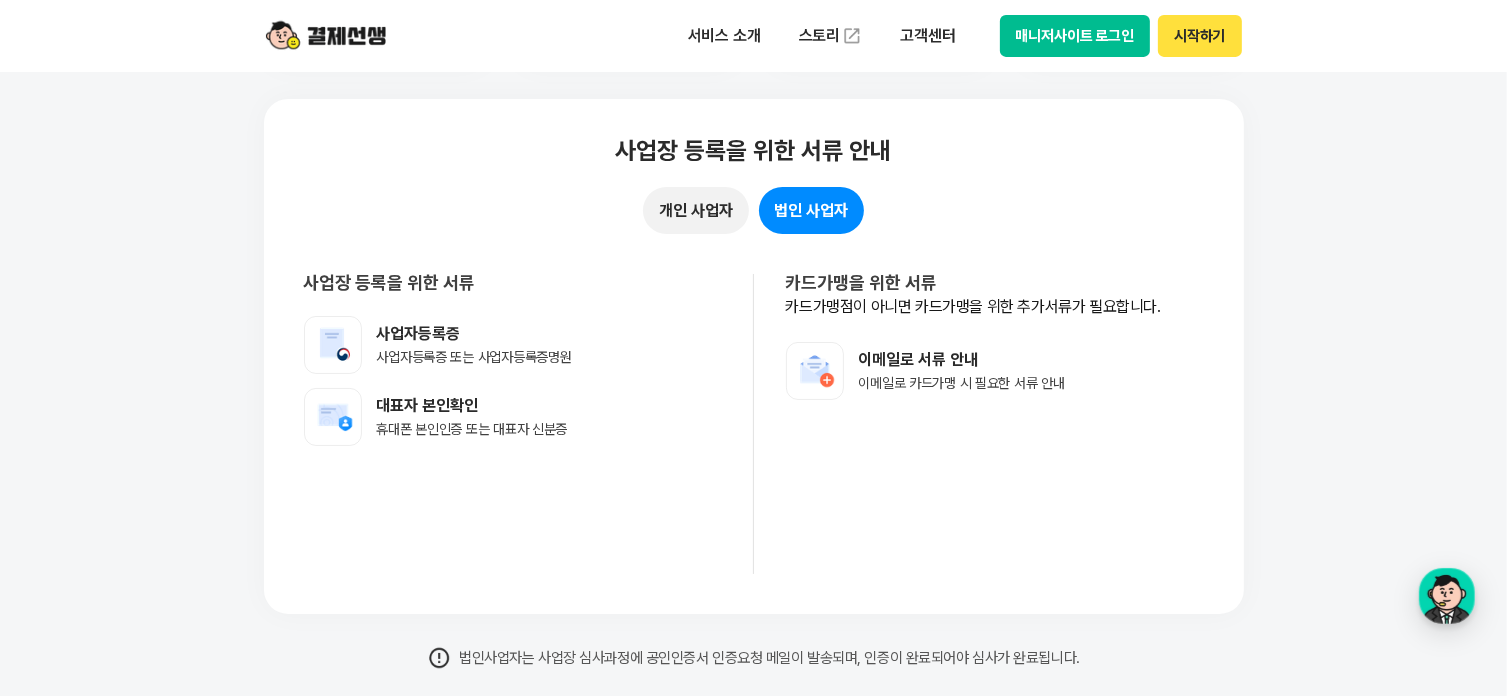 click on "개인 사업자" at bounding box center (695, 210) 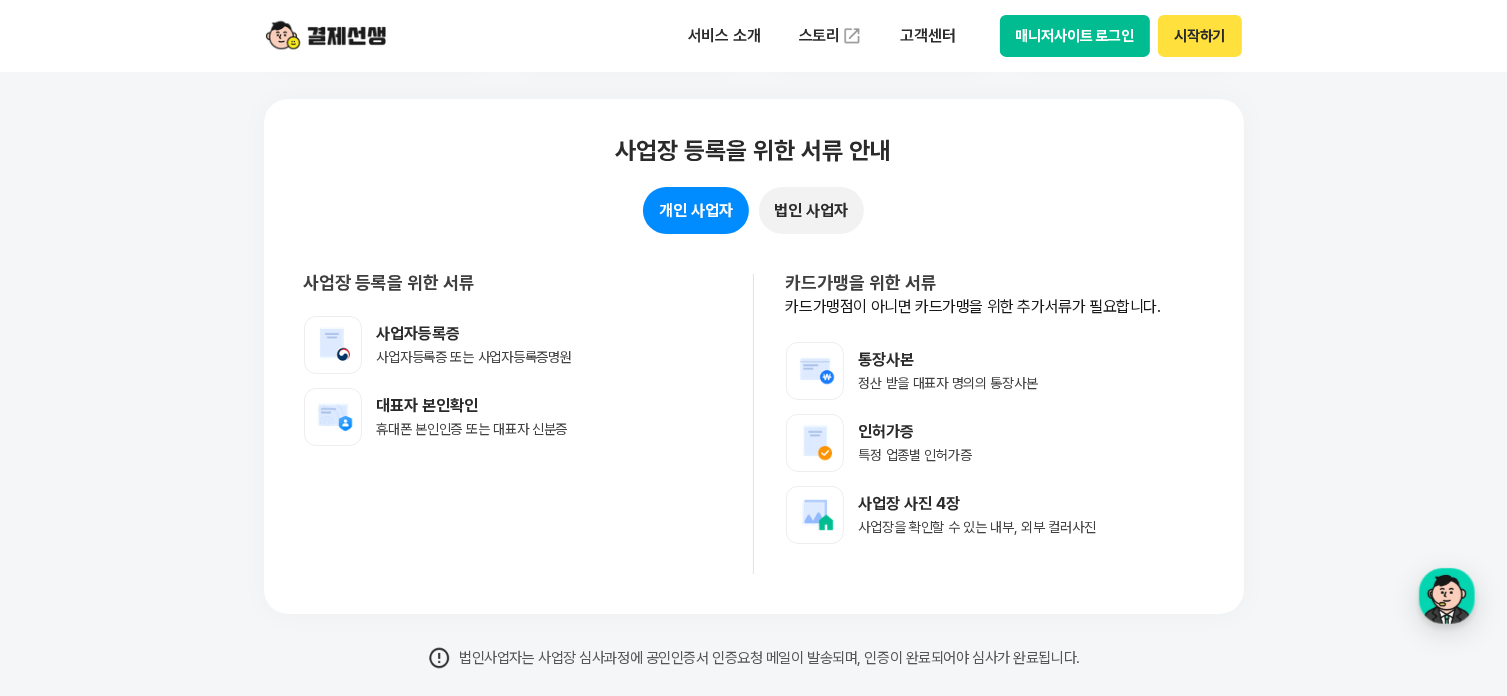 type 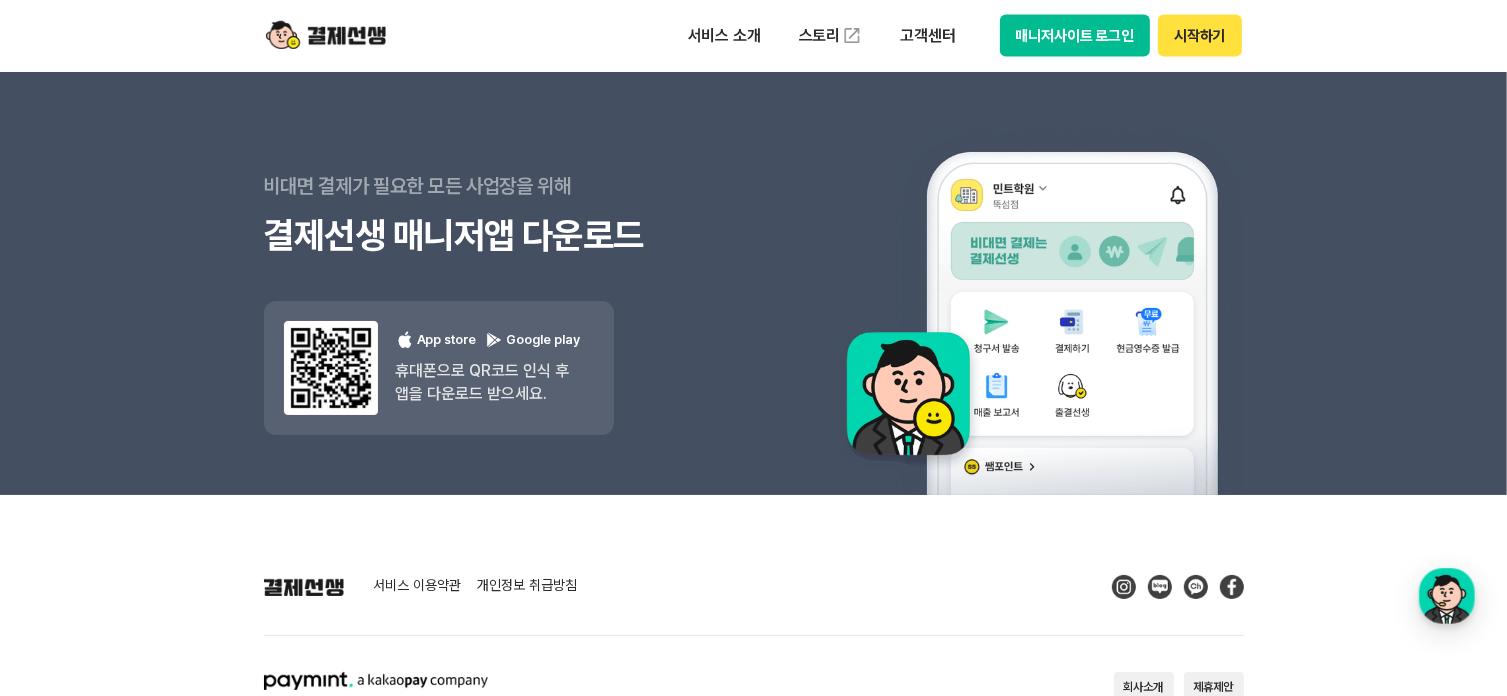 scroll, scrollTop: 18230, scrollLeft: 0, axis: vertical 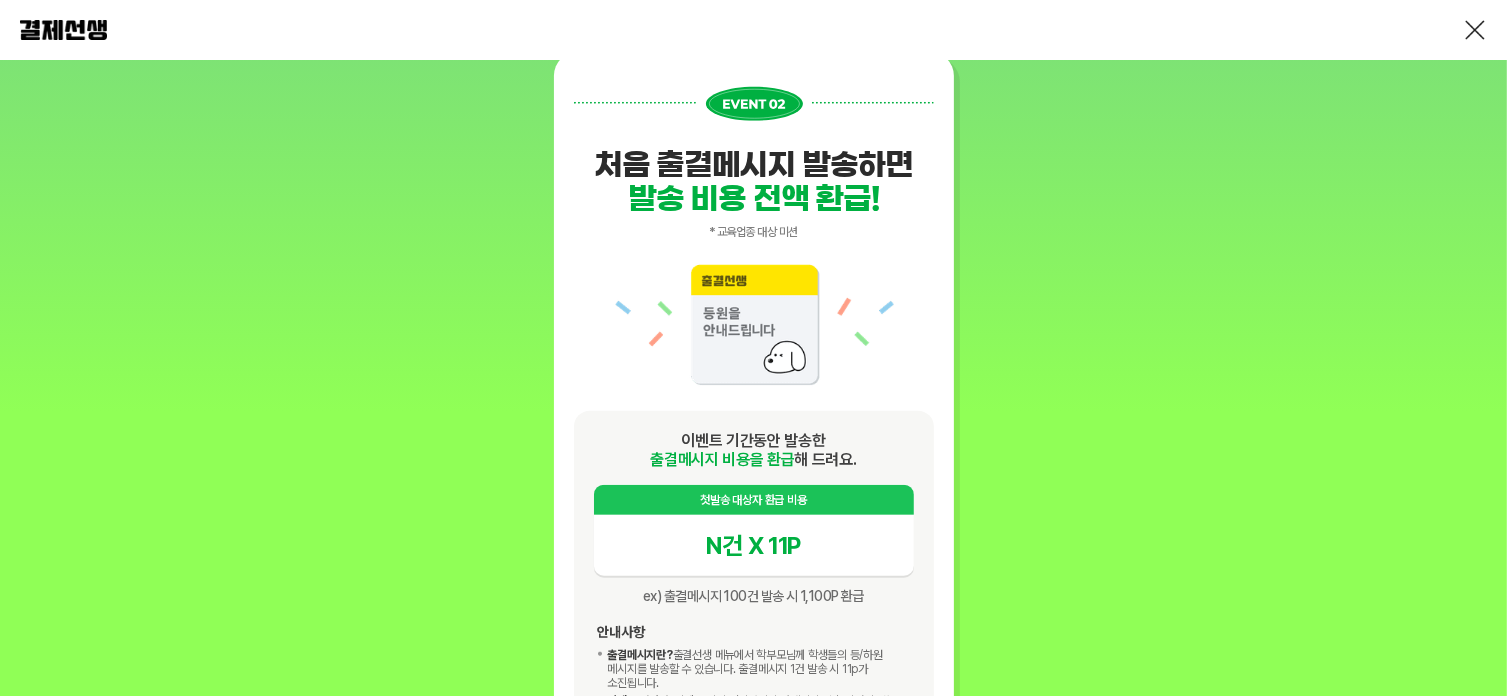 drag, startPoint x: 1011, startPoint y: 220, endPoint x: 992, endPoint y: 215, distance: 19.646883 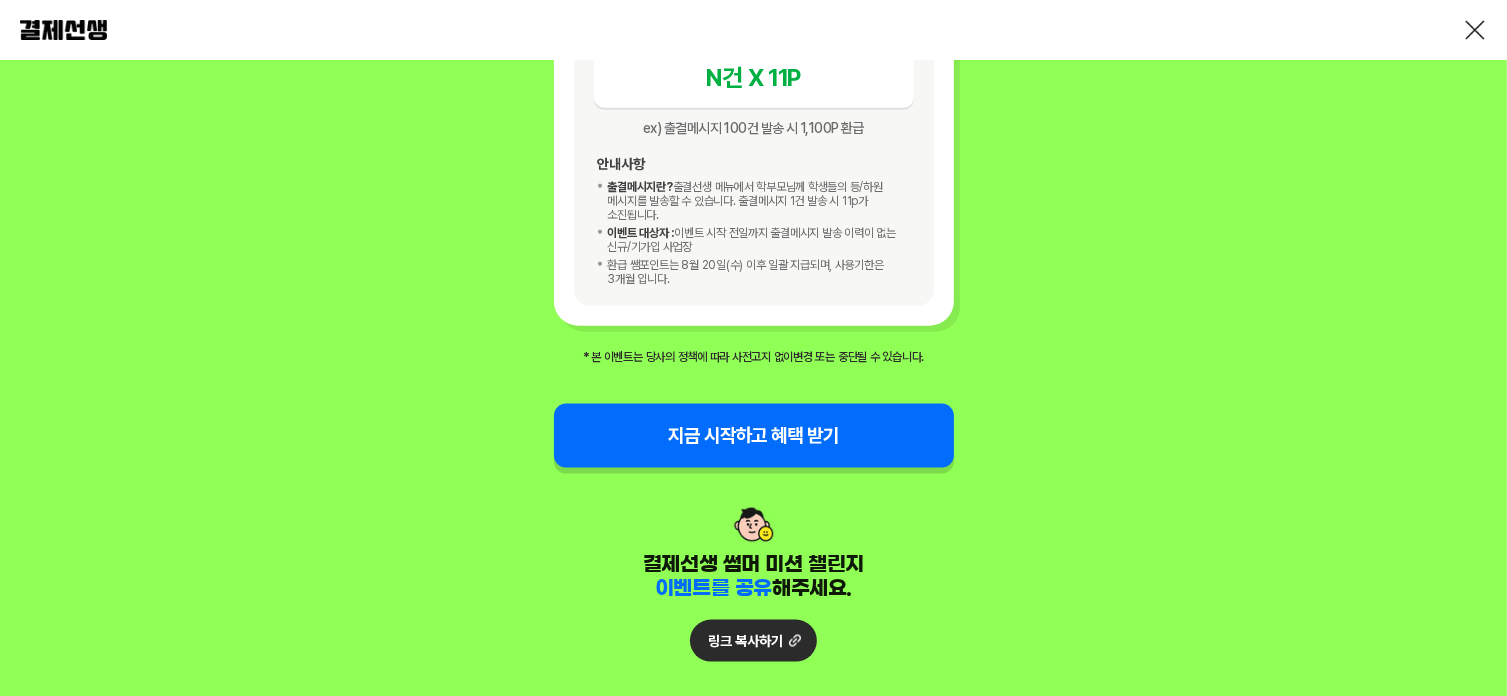 scroll, scrollTop: 2574, scrollLeft: 0, axis: vertical 